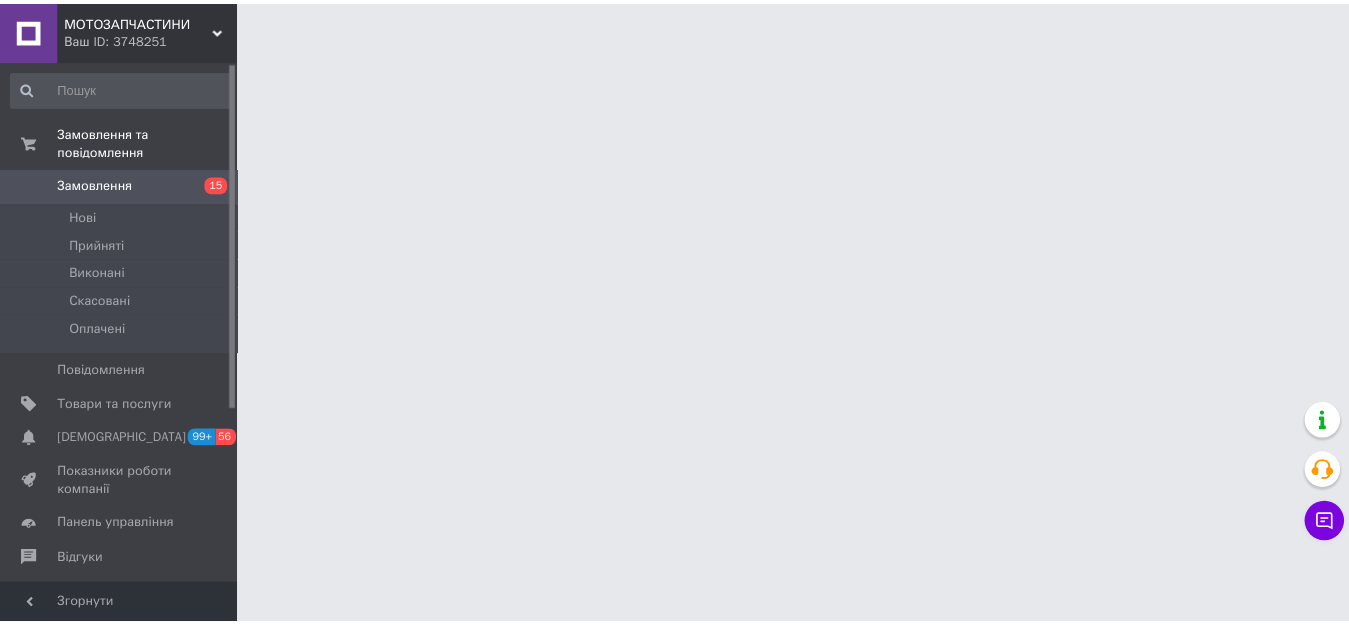 scroll, scrollTop: 0, scrollLeft: 0, axis: both 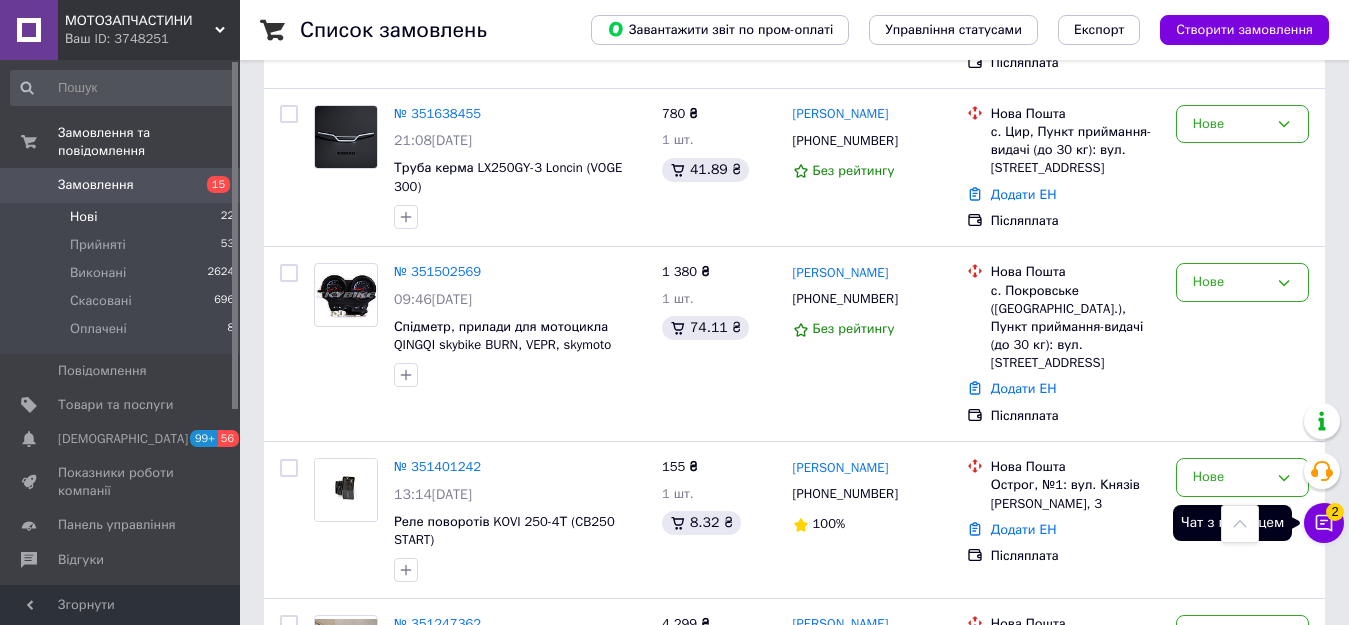 click on "2" at bounding box center [1335, 512] 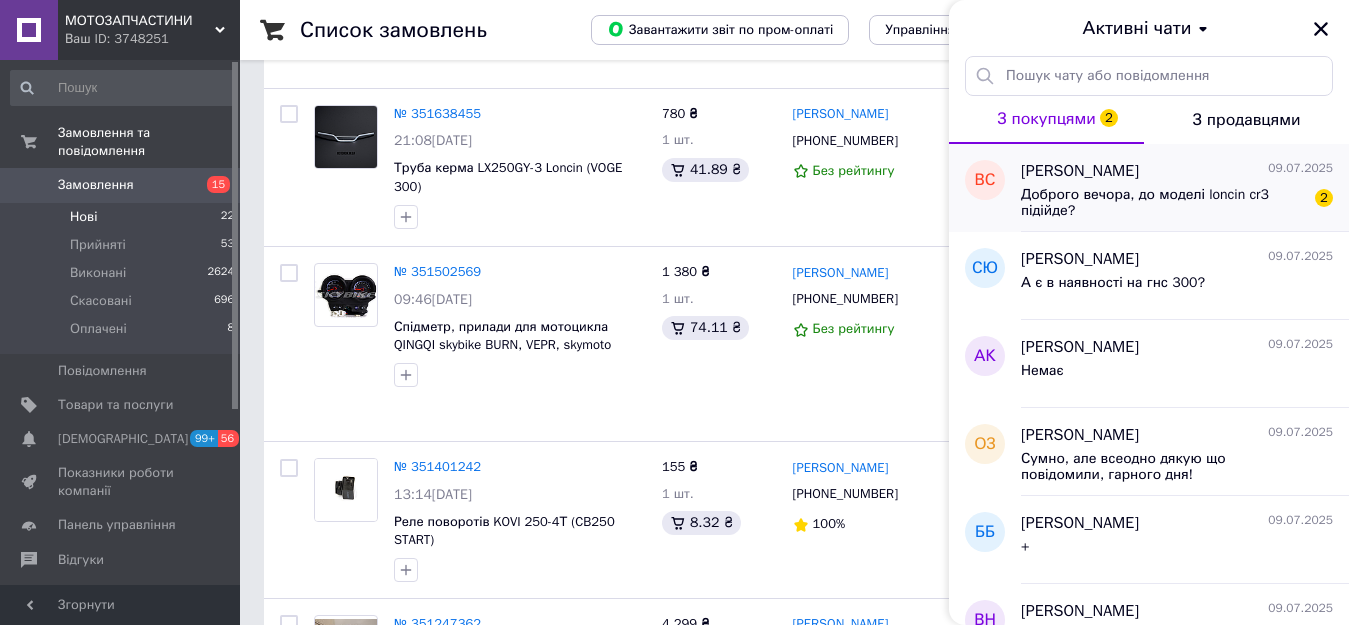 click on "Доброго вечора, до моделі loncin cr3 підійде?" at bounding box center [1163, 203] 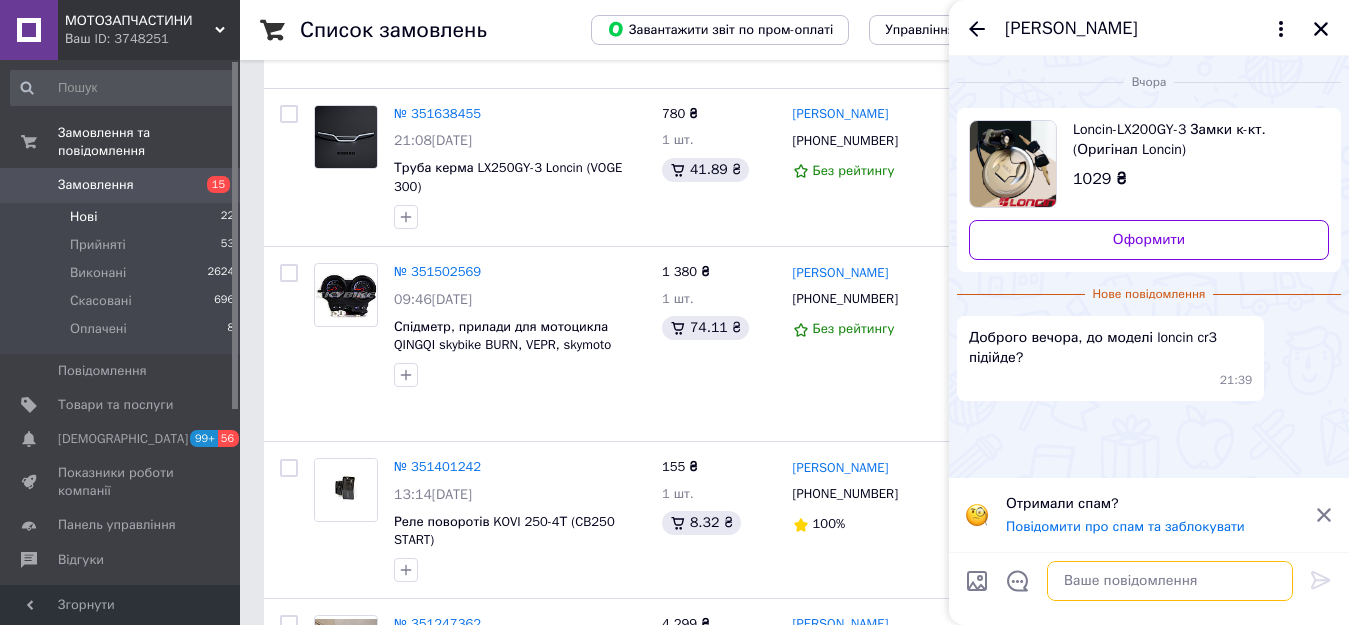 click at bounding box center (1170, 581) 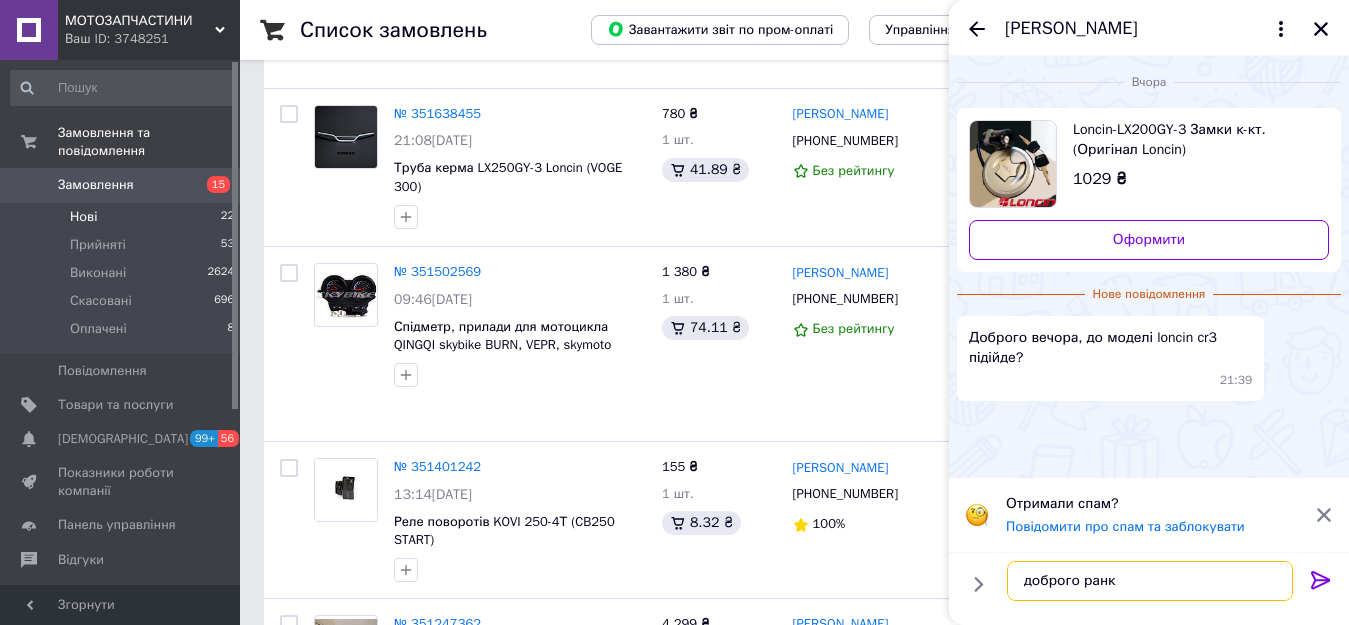 type on "доброго ранку" 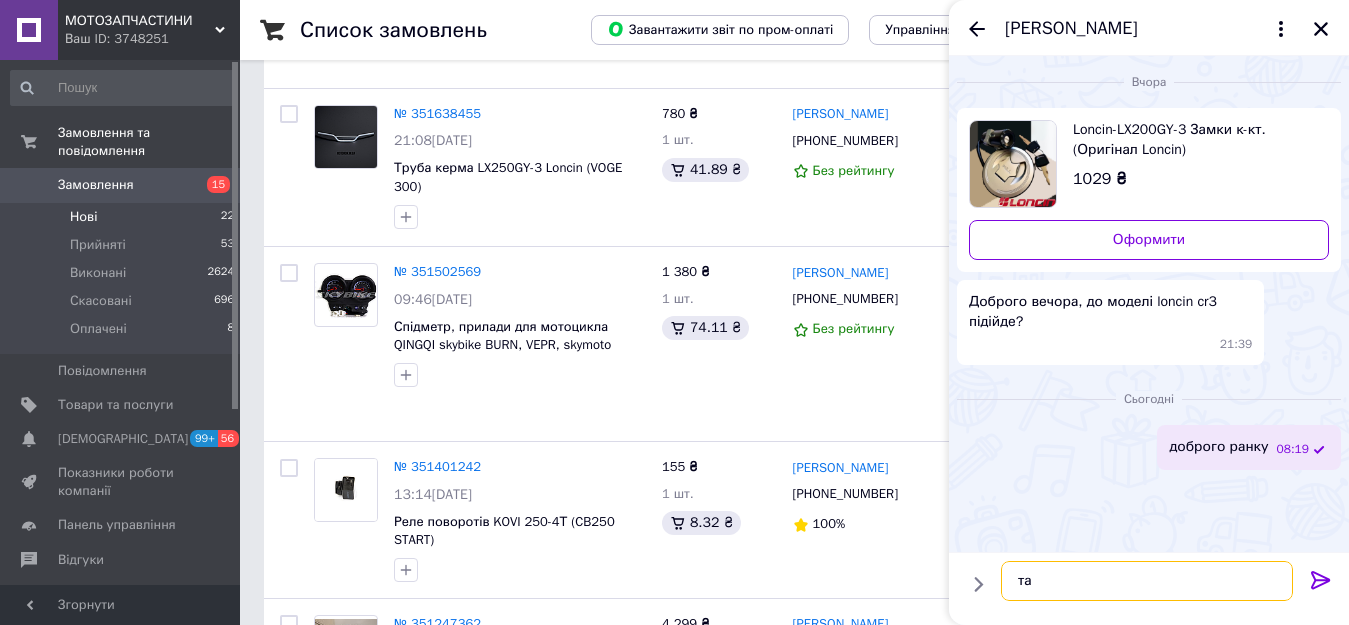 type on "так" 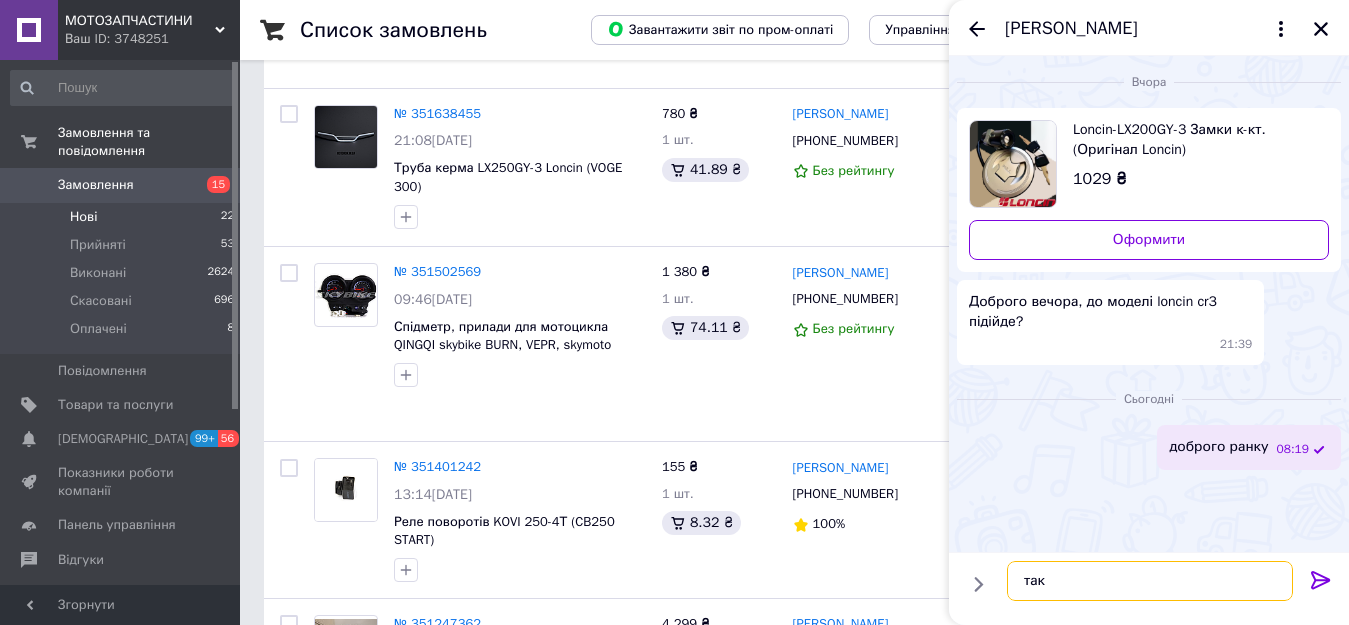 type 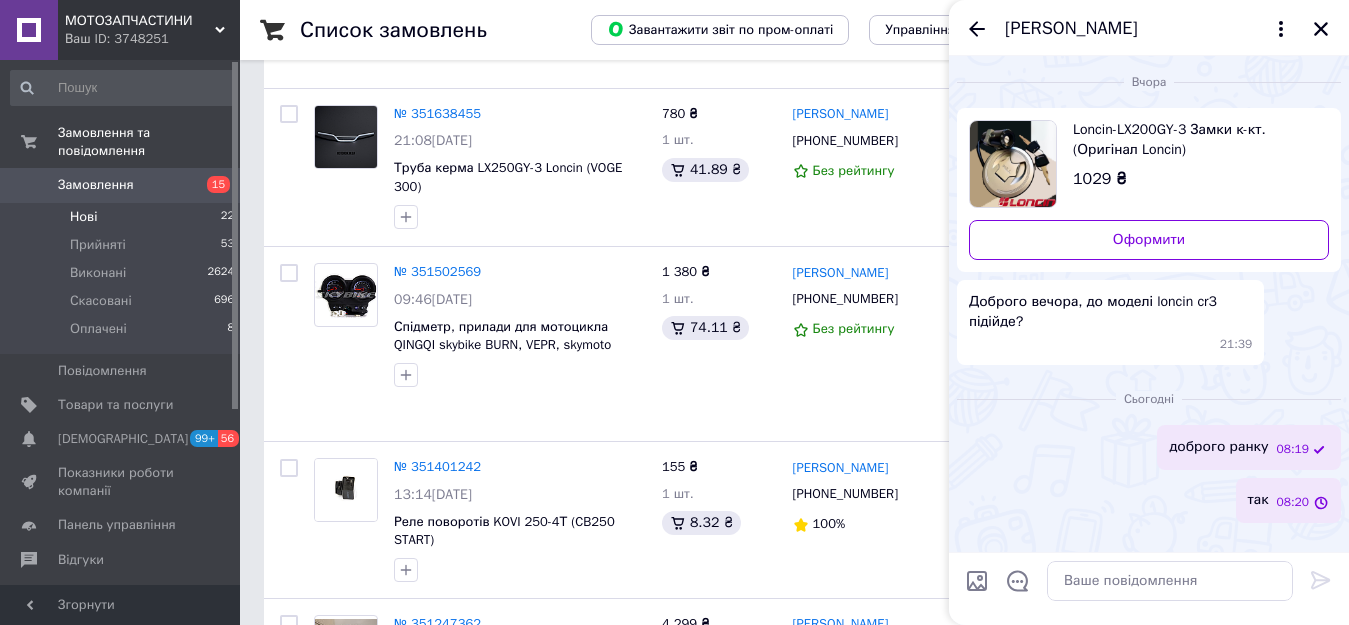 click on "Loncin-LX200GY-3 Замки к-кт. (Оригінал Loncin)" at bounding box center [1193, 140] 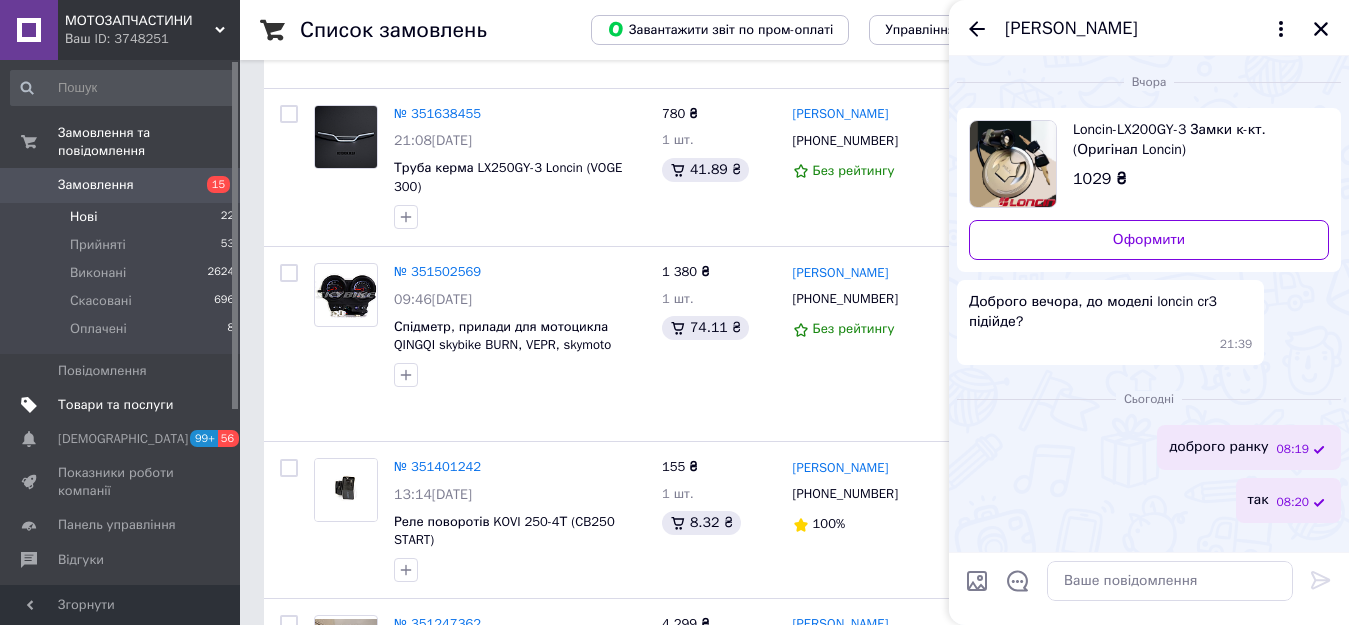 click on "Товари та послуги" at bounding box center [115, 405] 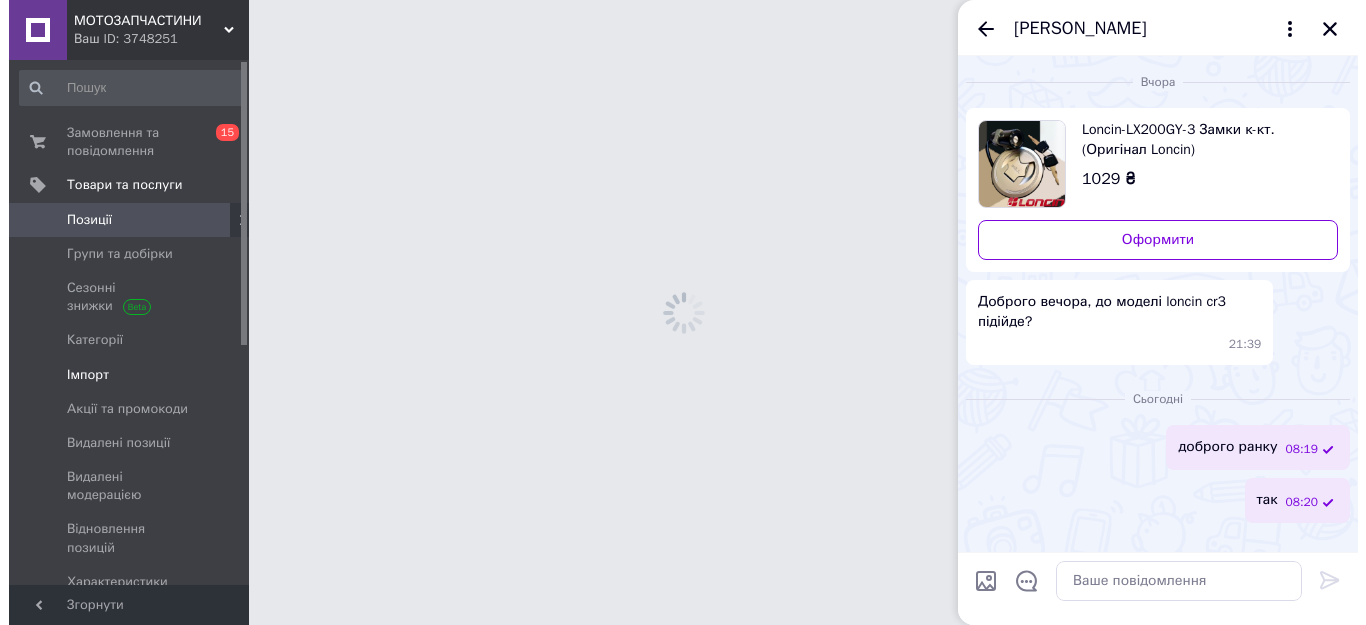 scroll, scrollTop: 0, scrollLeft: 0, axis: both 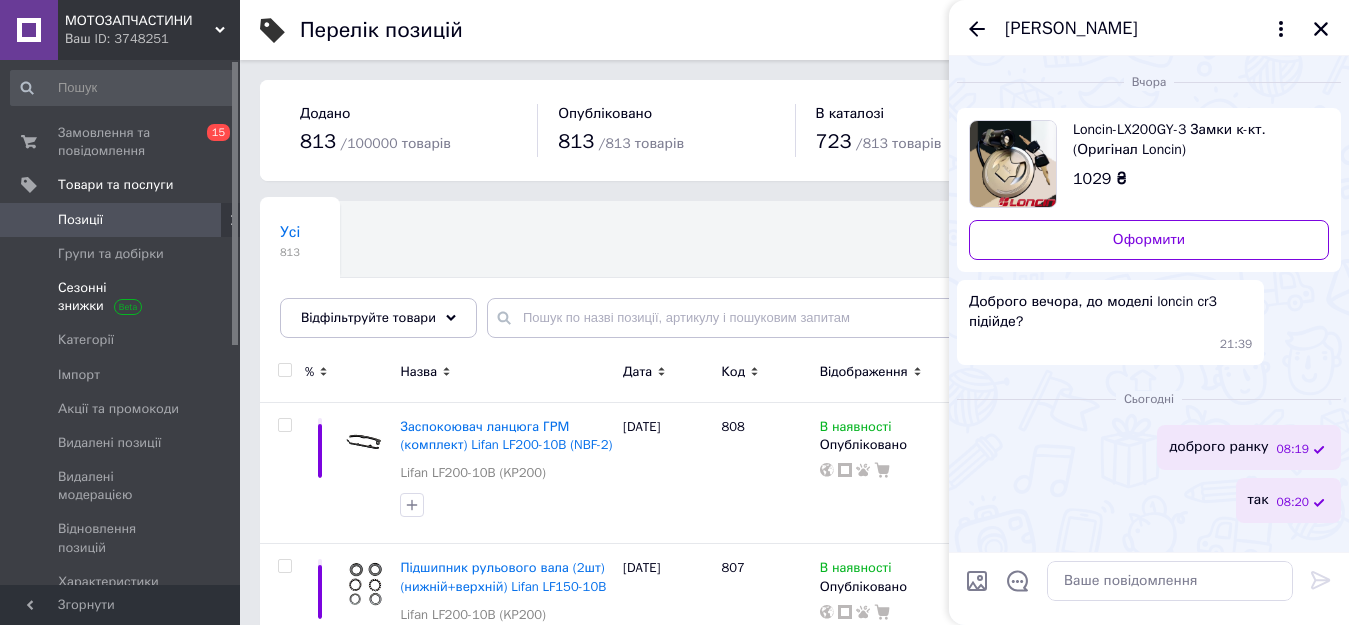 click 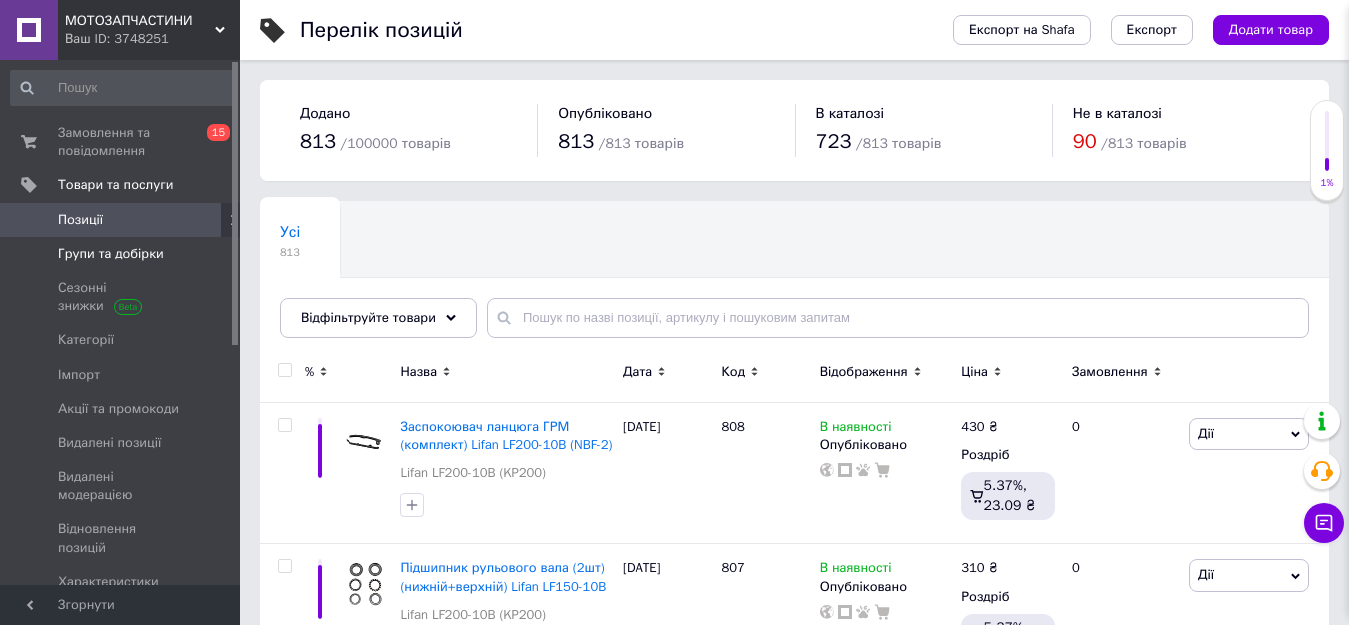 click on "Групи та добірки" at bounding box center [123, 254] 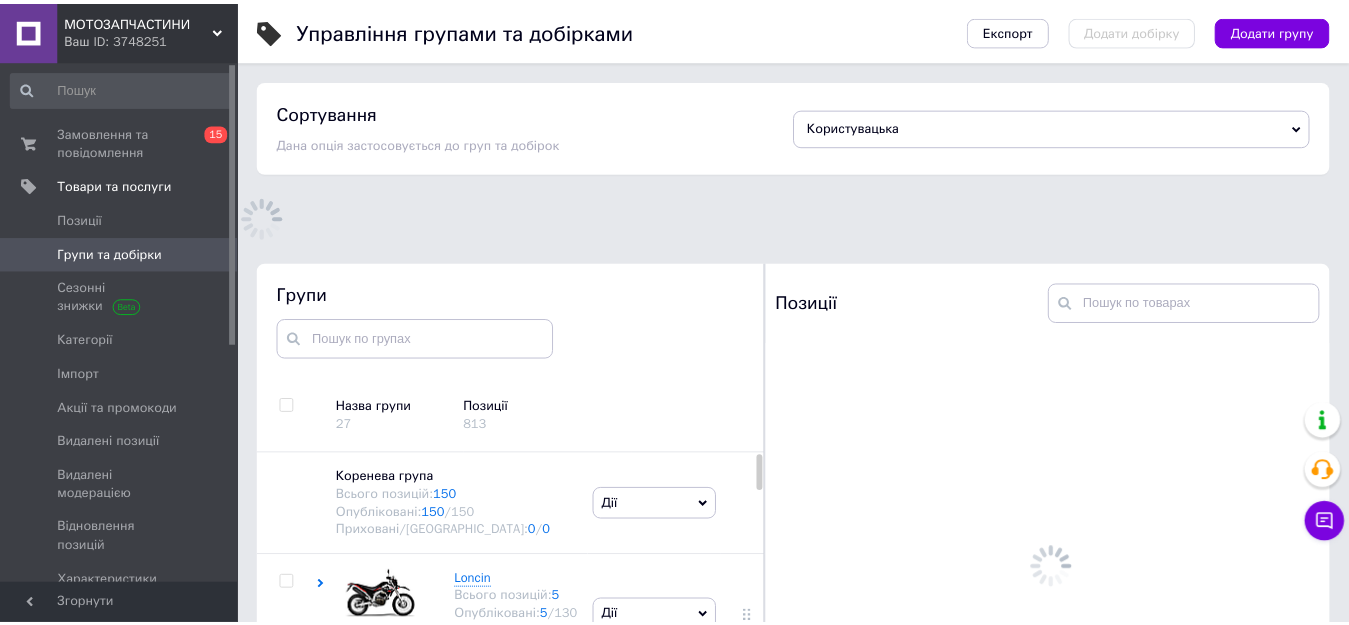 scroll, scrollTop: 113, scrollLeft: 0, axis: vertical 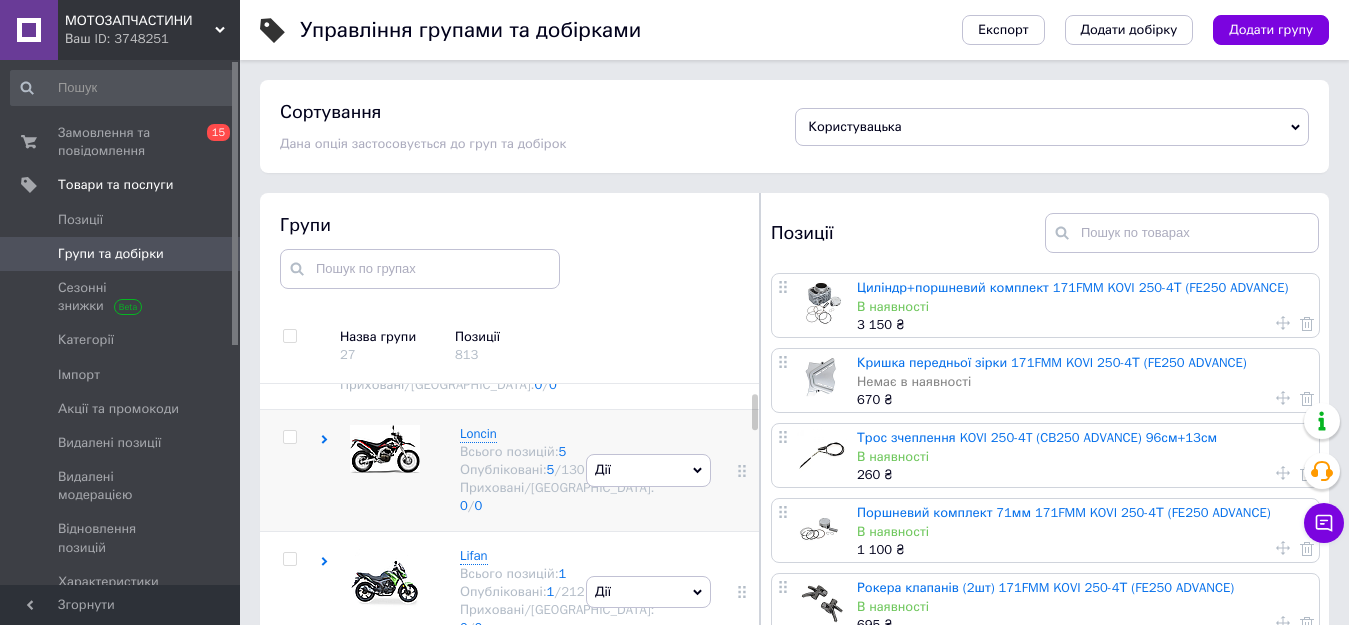 click 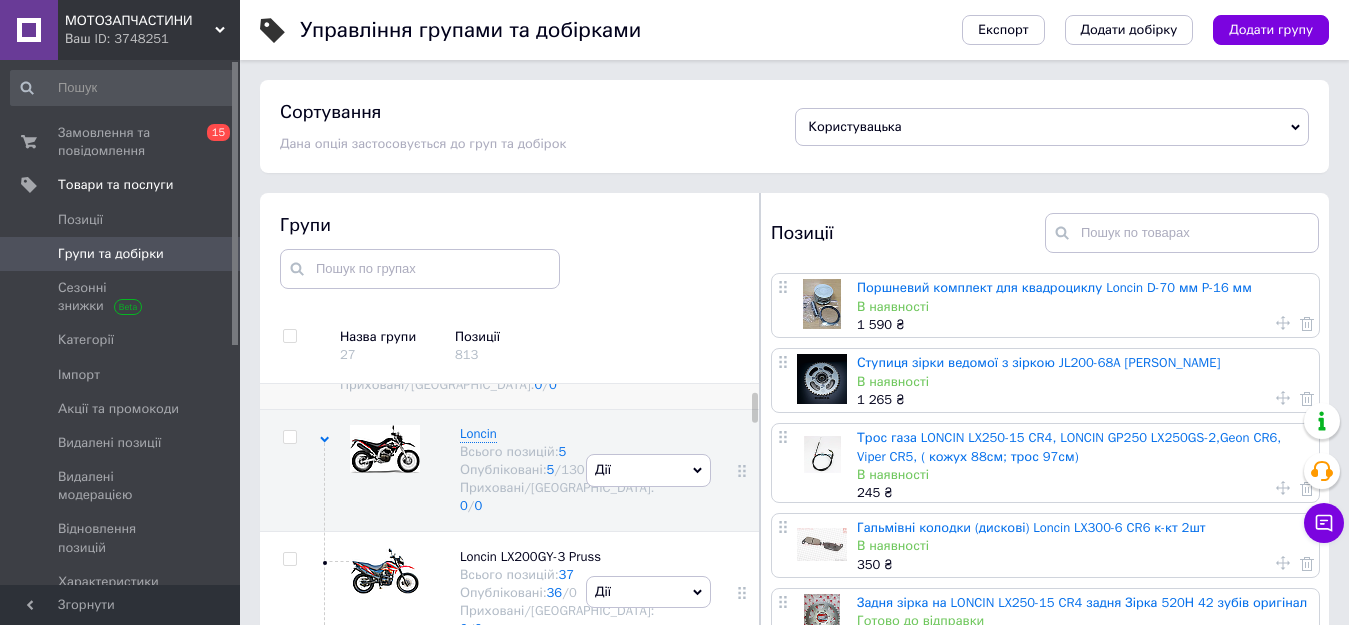 scroll, scrollTop: 113, scrollLeft: 0, axis: vertical 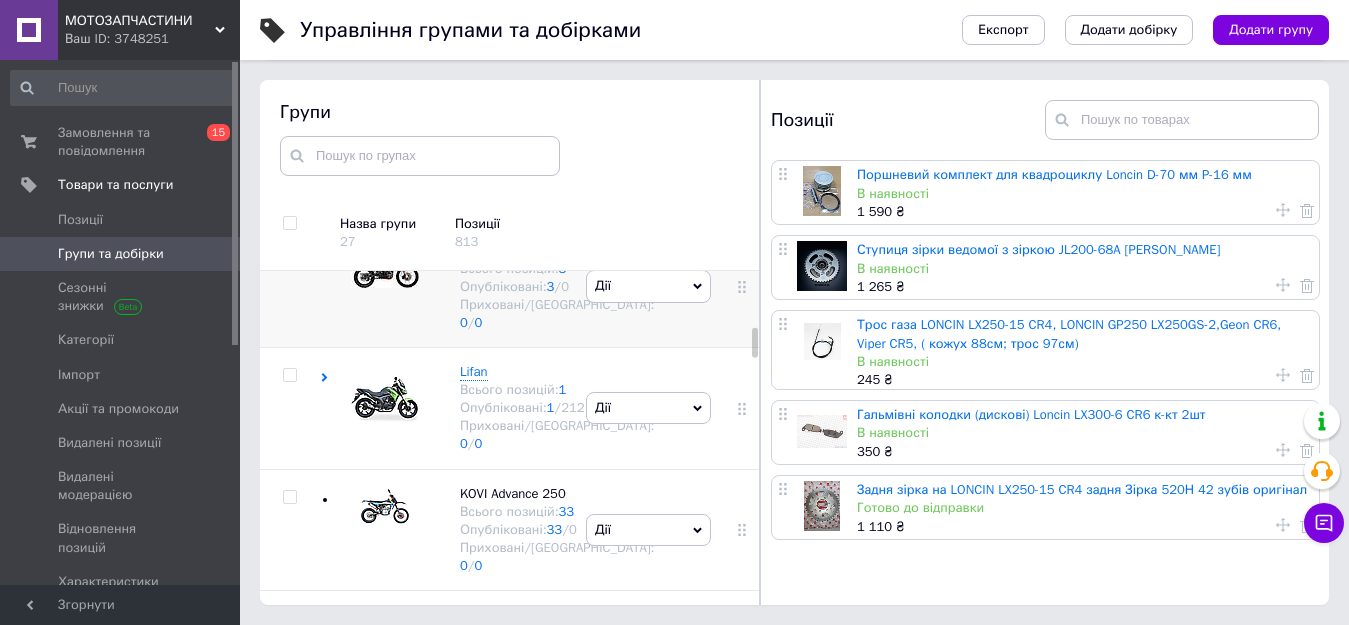 click on "LONCIN LX200GY-8 SX1 II" at bounding box center (534, 250) 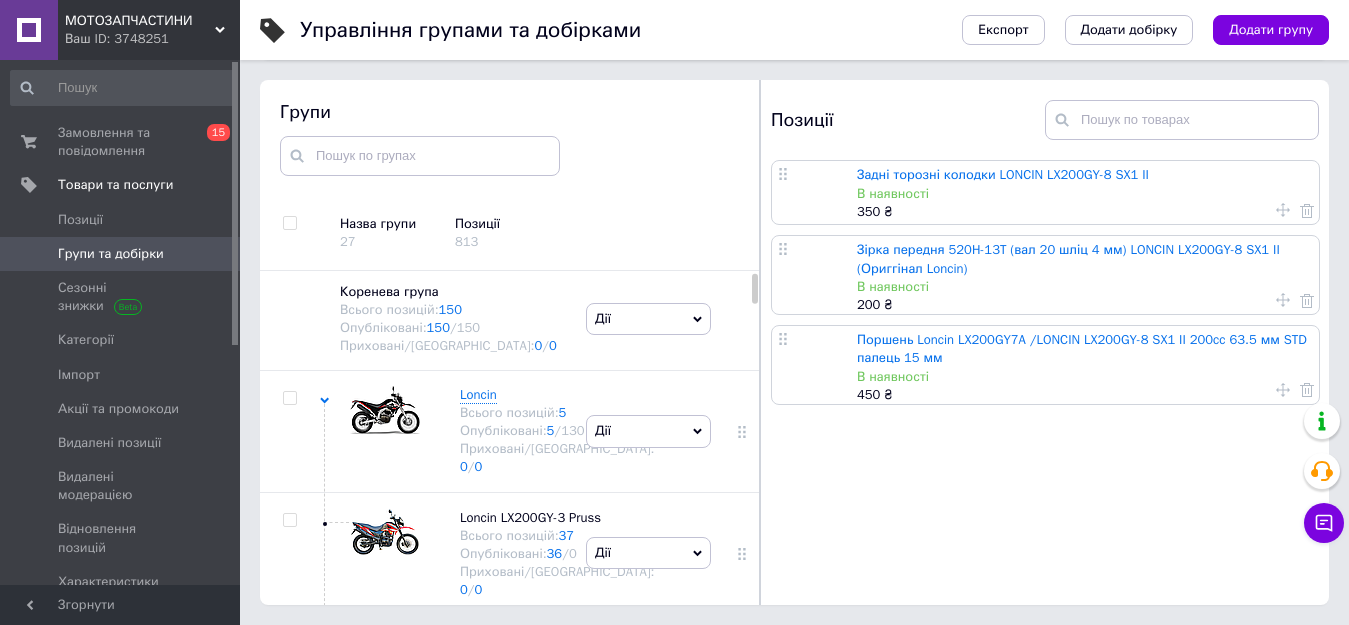 scroll, scrollTop: 0, scrollLeft: 0, axis: both 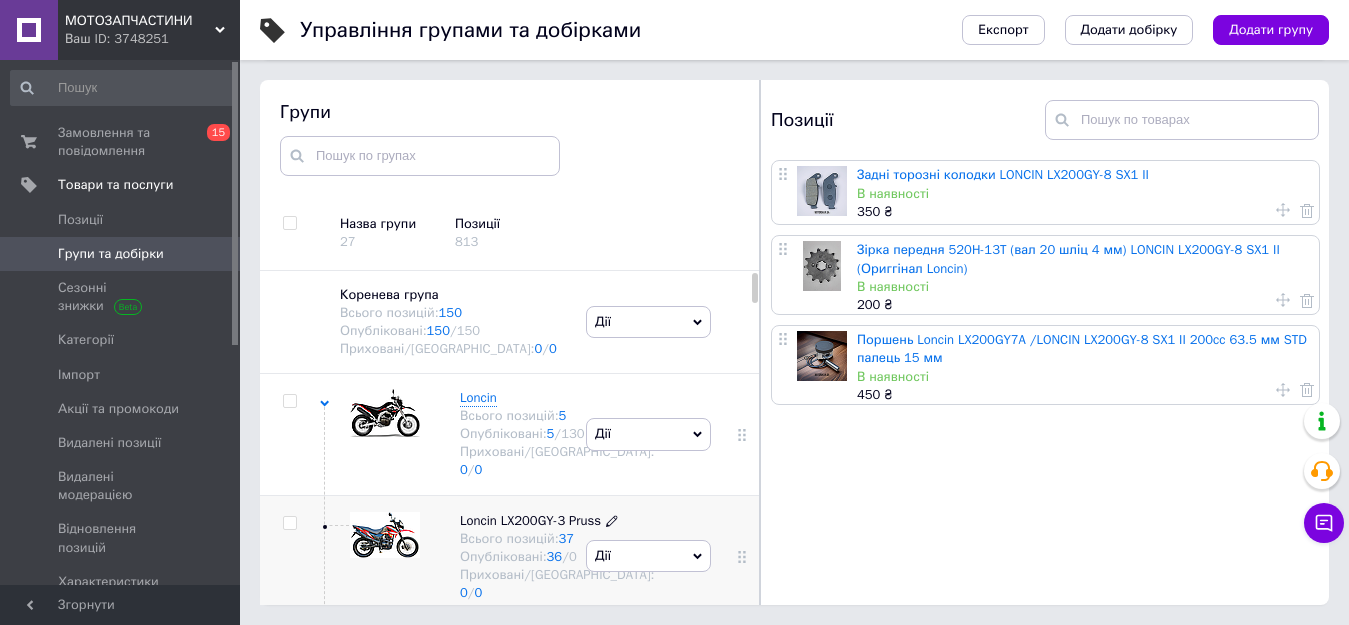 click on "Loncin LX200GY-3 Pruss" at bounding box center [530, 520] 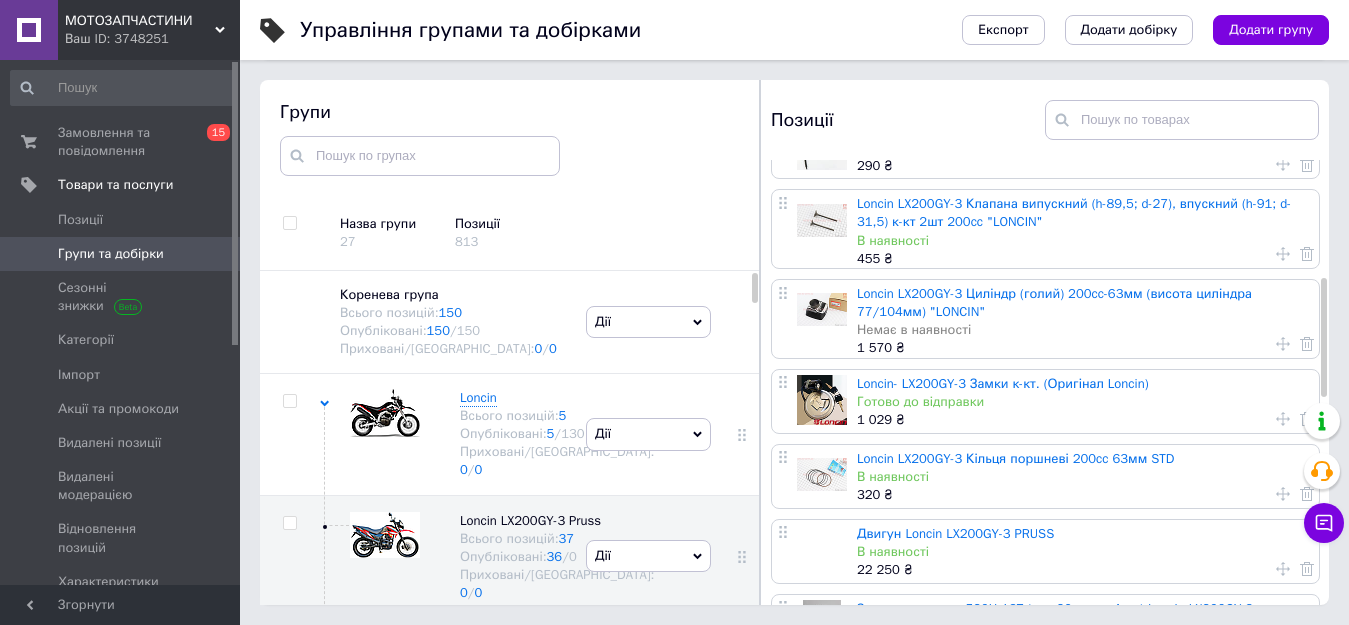 scroll, scrollTop: 438, scrollLeft: 0, axis: vertical 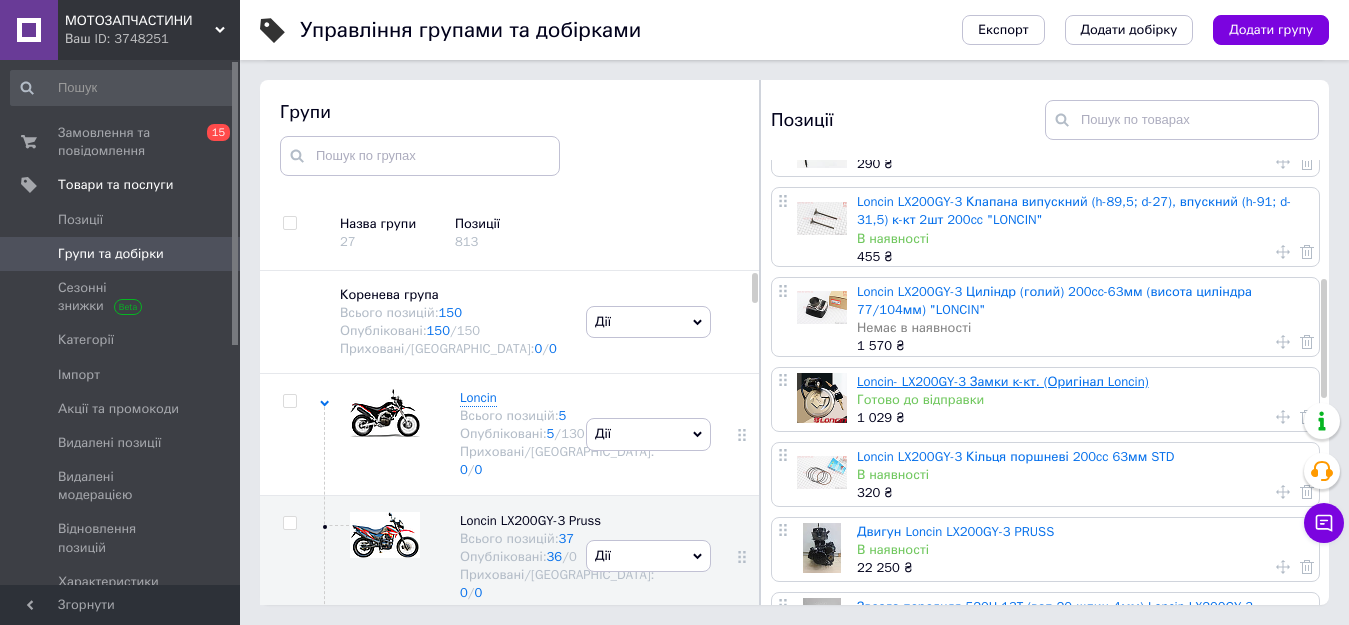 click on "Loncin- LX200GY-3 Замки к-кт. (Оригінал Loncin)" at bounding box center [1003, 381] 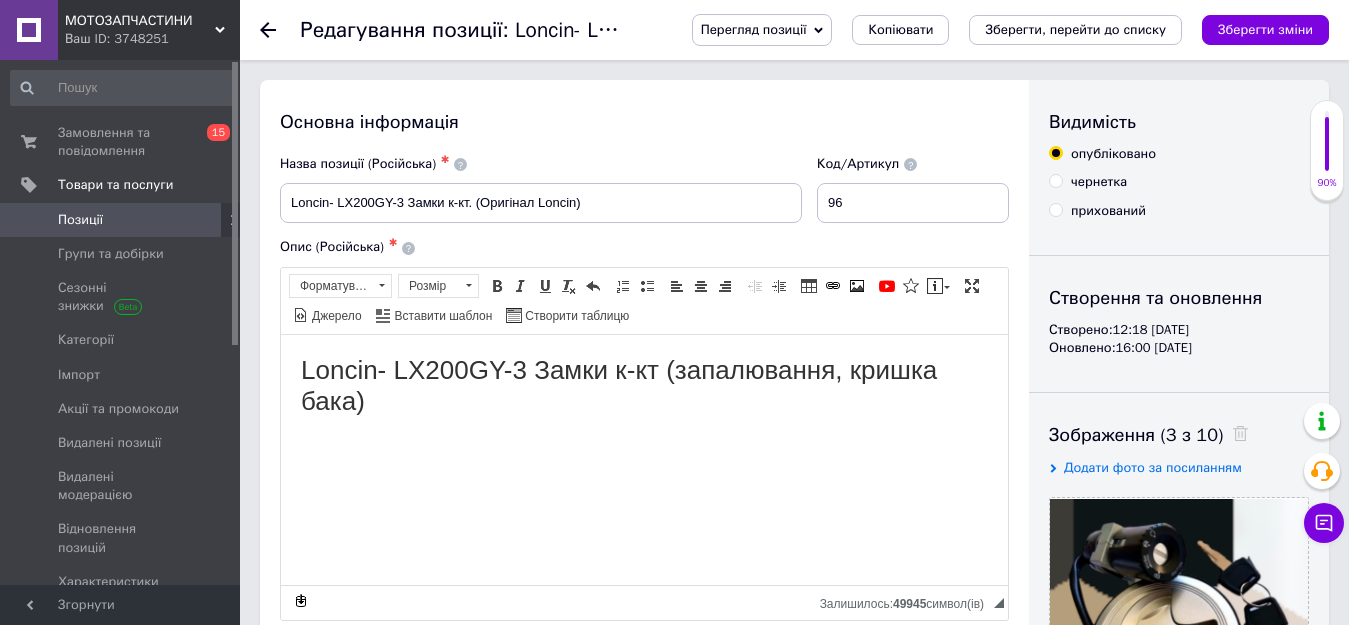 scroll, scrollTop: 0, scrollLeft: 0, axis: both 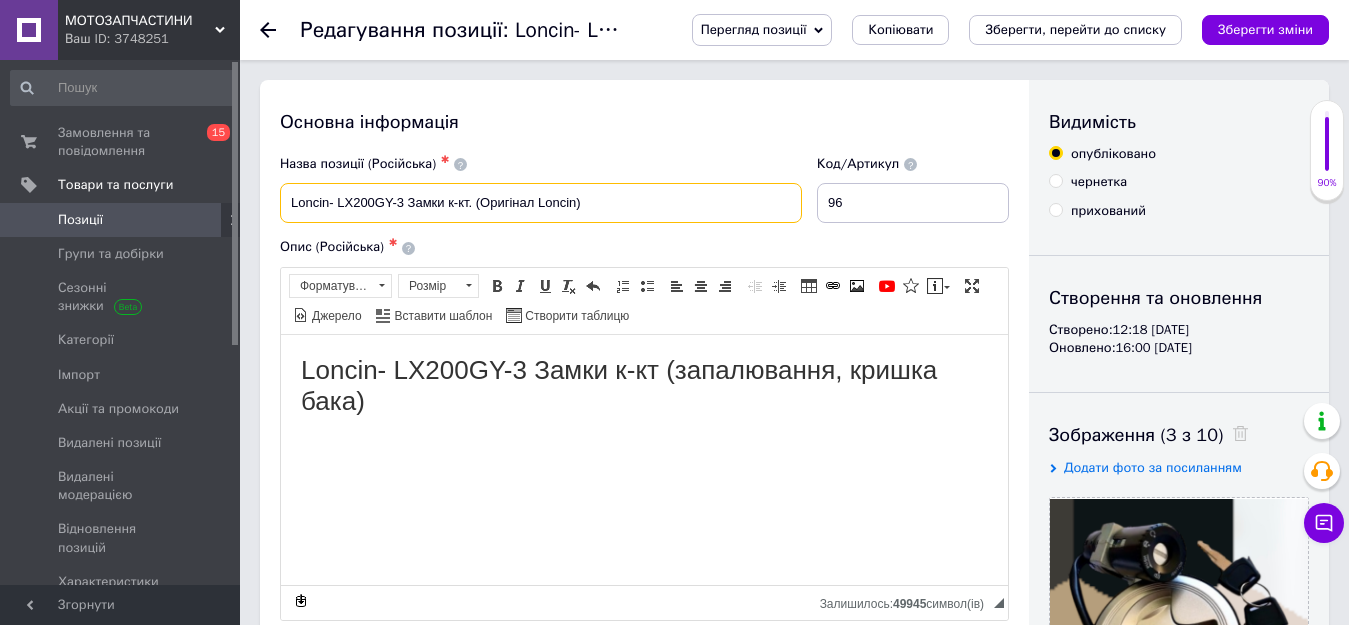 drag, startPoint x: 478, startPoint y: 206, endPoint x: 847, endPoint y: 206, distance: 369 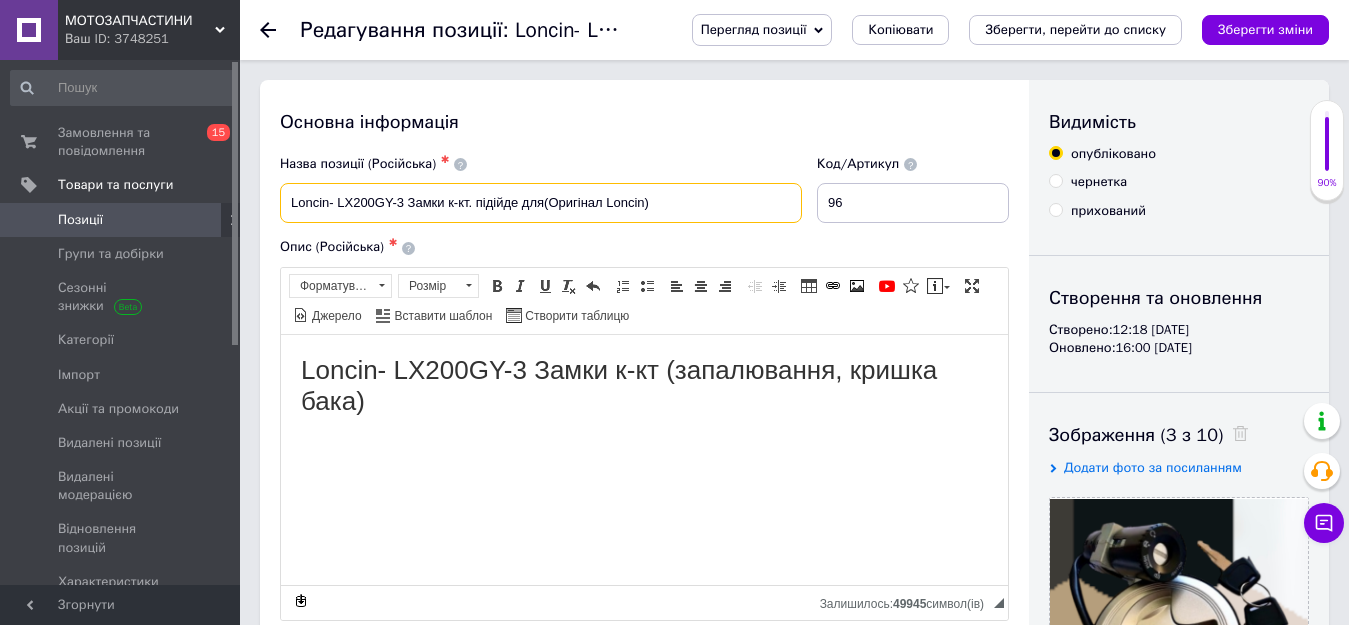 paste on "LONCIN LX200-23 CR3" 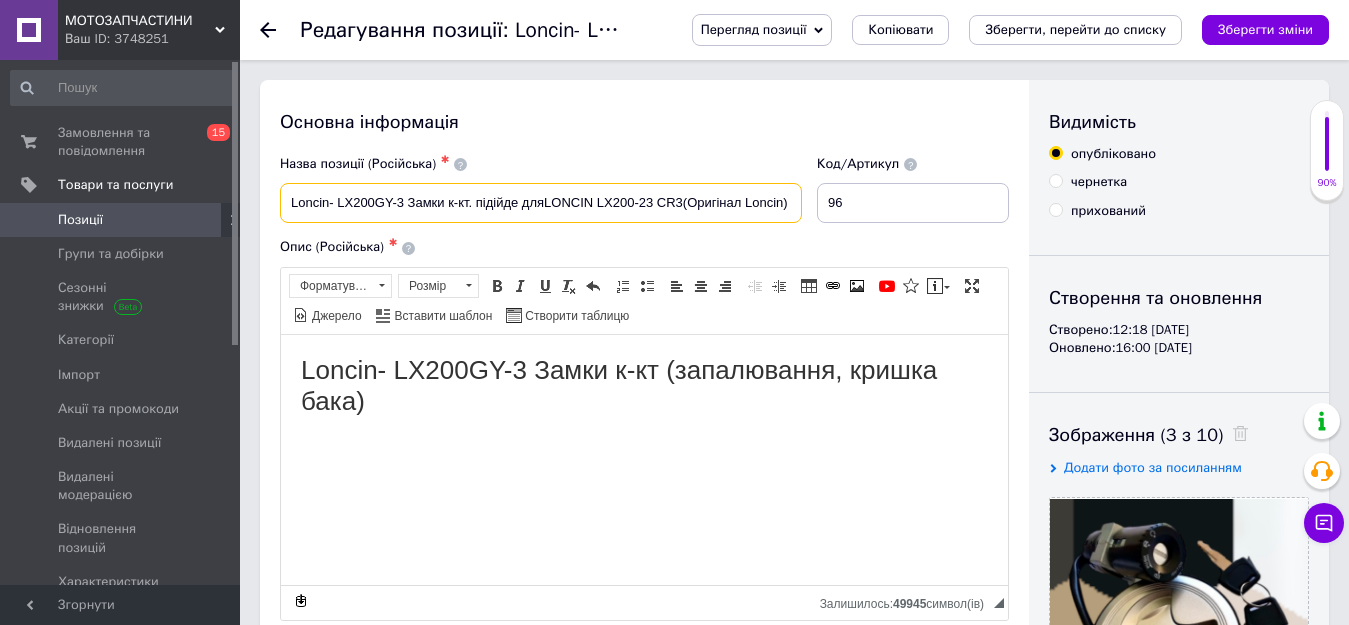 click on "Loncin- LX200GY-3 Замки к-кт. підійде дляLONCIN LX200-23 CR3(Оригінал Loncin)" at bounding box center (541, 203) 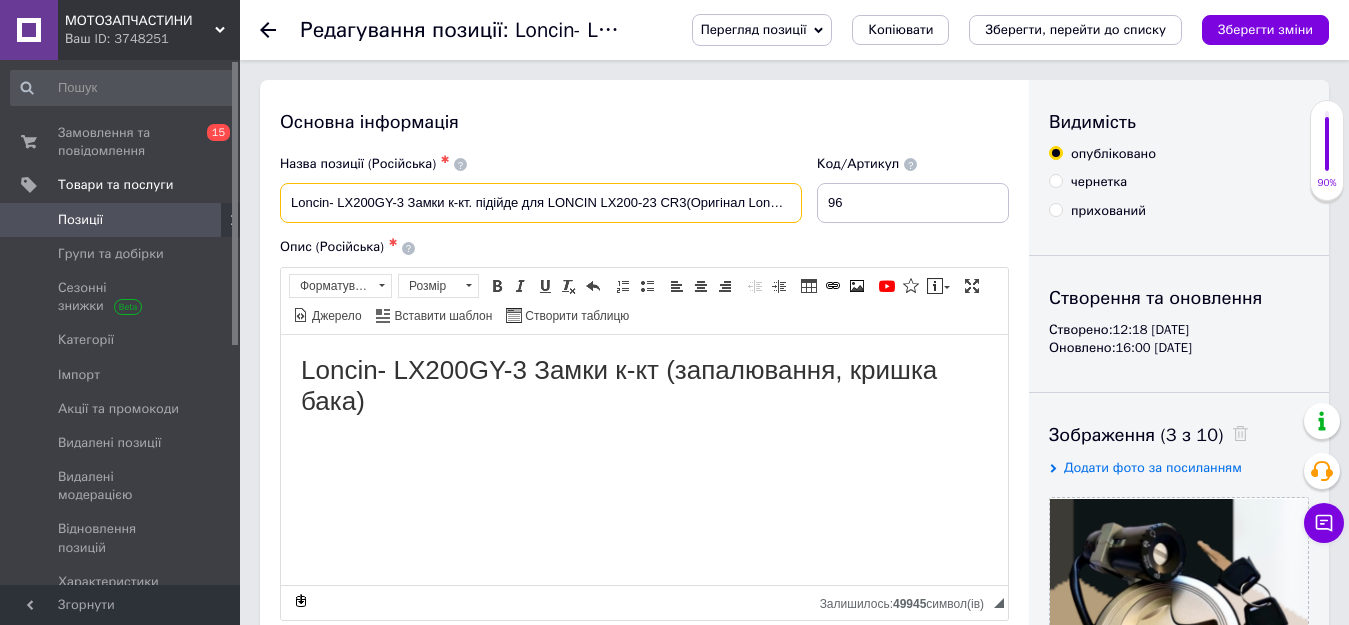 click on "Loncin- LX200GY-3 Замки к-кт. підійде для LONCIN LX200-23 CR3(Оригінал Loncin)" at bounding box center [541, 203] 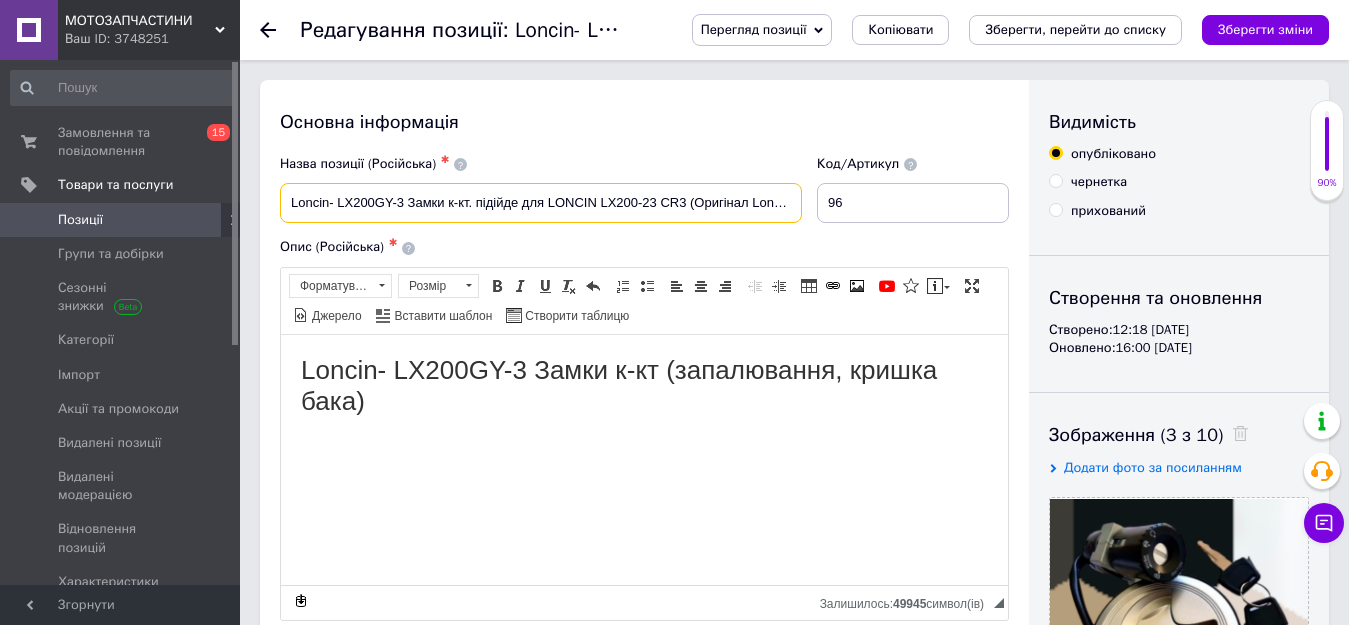 type on "Loncin- LX200GY-3 Замки к-кт. підійде для LONCIN LX200-23 CR3 (Оригінал Loncin)" 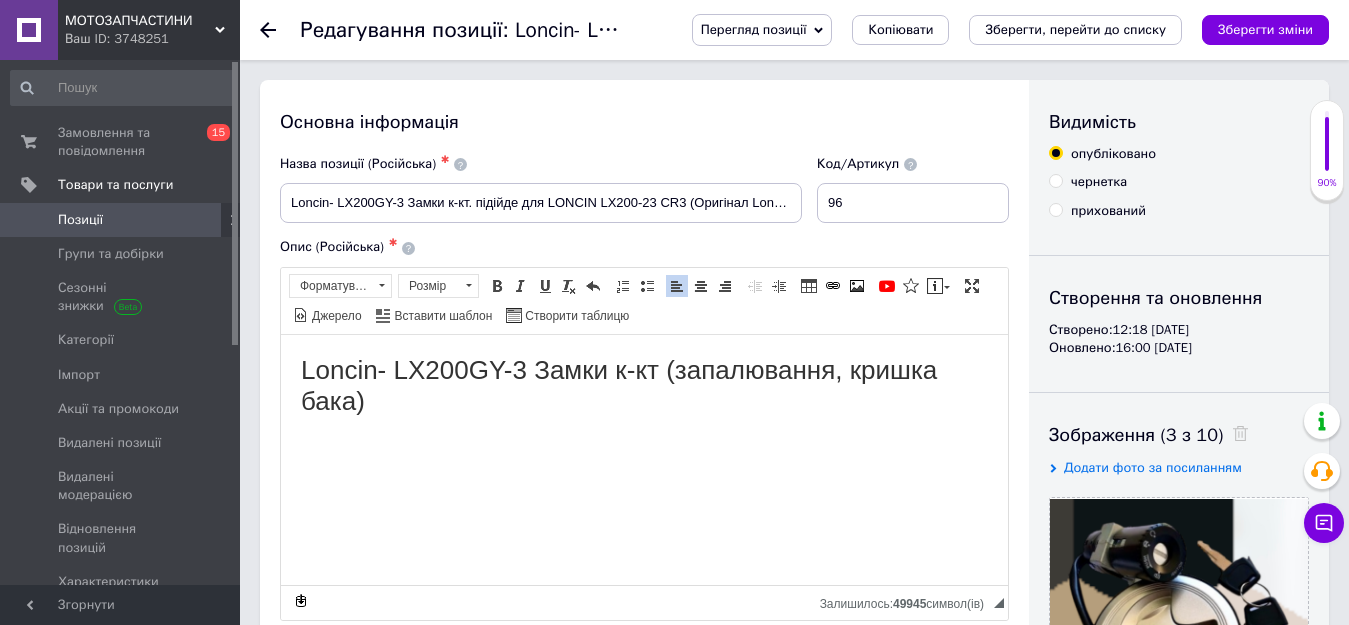 click on "Loncin- LX200GY-3 Замки к-кт (запалювання, кришка бака)" at bounding box center [644, 385] 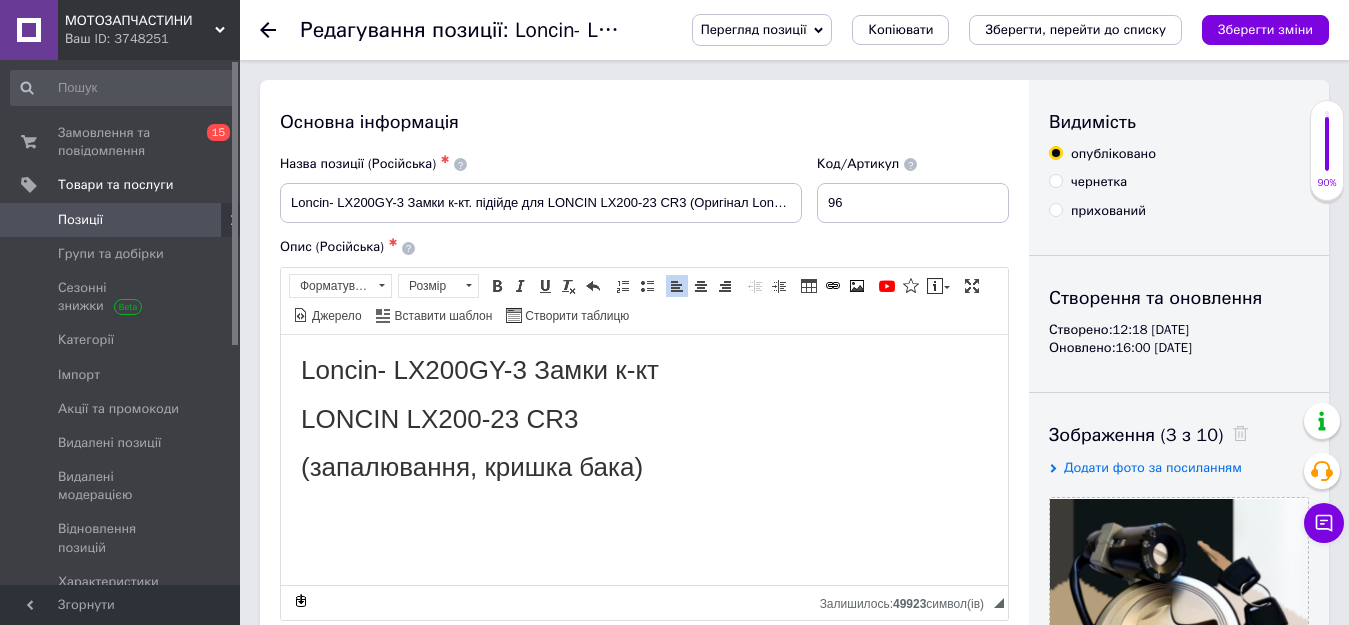 click on "Loncin- LX200GY-3 Замки к-кт  LONCIN LX200-23 CR3 (запалювання, кришка бака)" at bounding box center (644, 418) 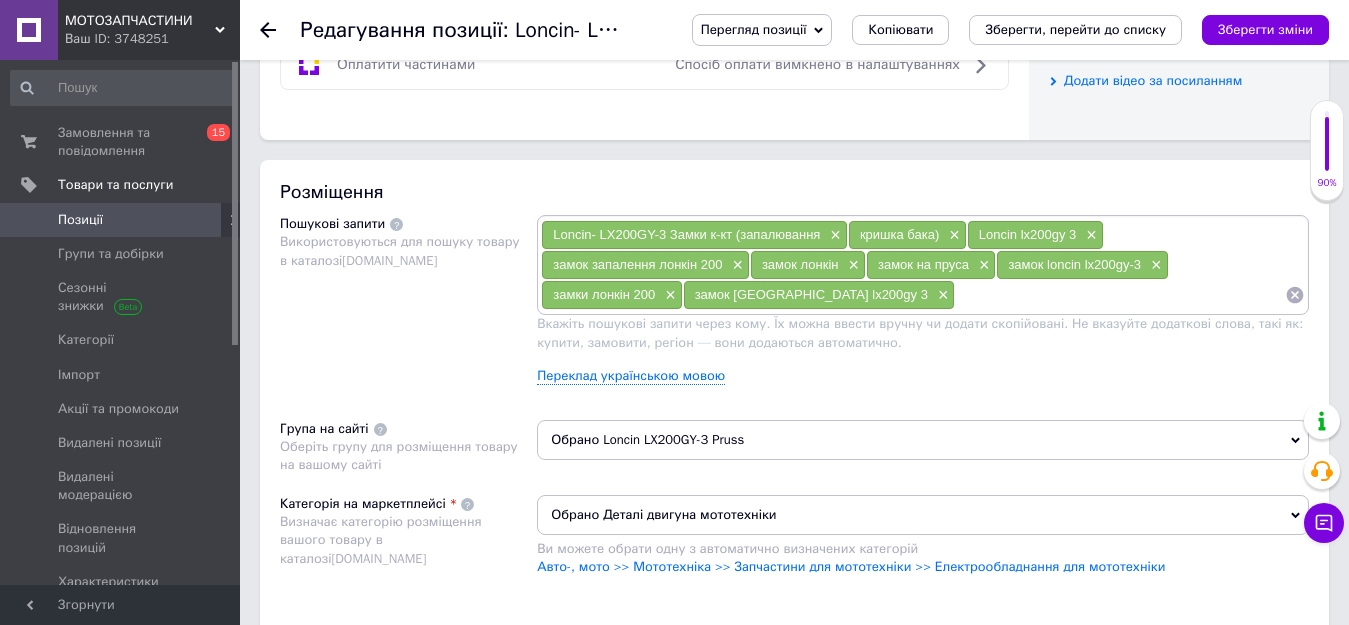 scroll, scrollTop: 1058, scrollLeft: 0, axis: vertical 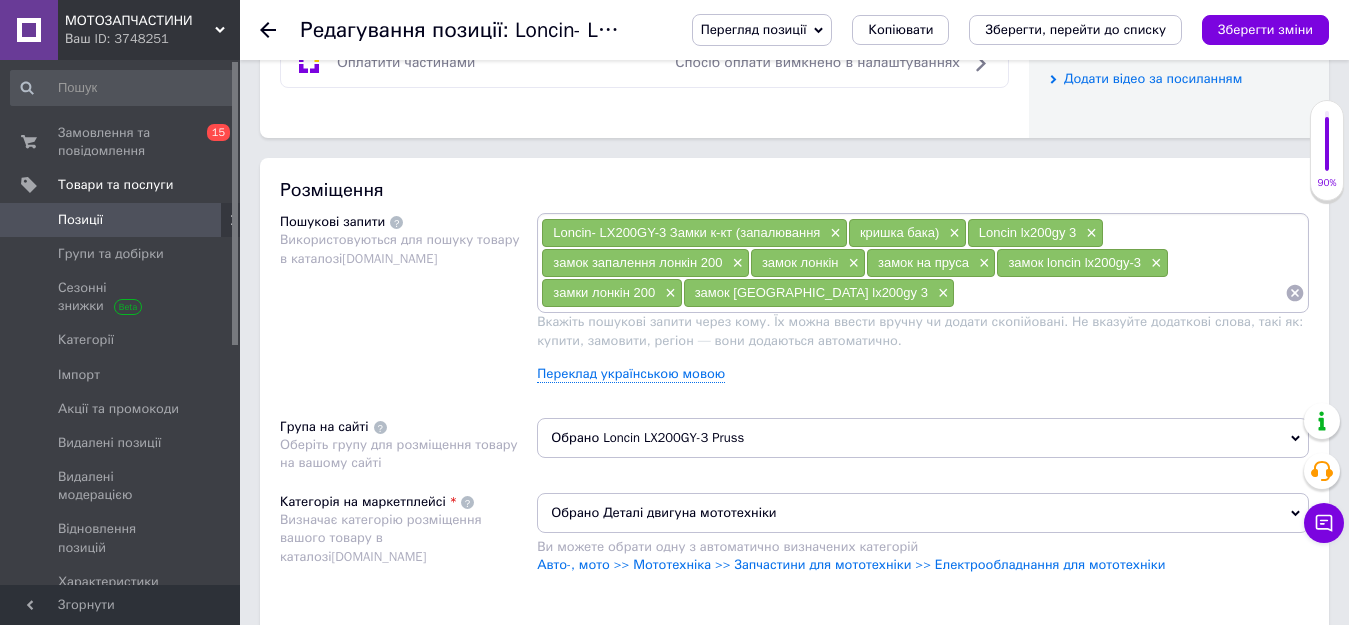 click on "Loncin- LX200GY-3 Замки к-кт (запалювання × кришка бака) × Loncin lx200gy 3 × замок запалення лонкін 200 × замок [GEOGRAPHIC_DATA] × замок на [GEOGRAPHIC_DATA] × замок [GEOGRAPHIC_DATA] lx200gy-3 × замки лонкін 200 × замок [GEOGRAPHIC_DATA] lx200gy 3 ×" at bounding box center (923, 263) 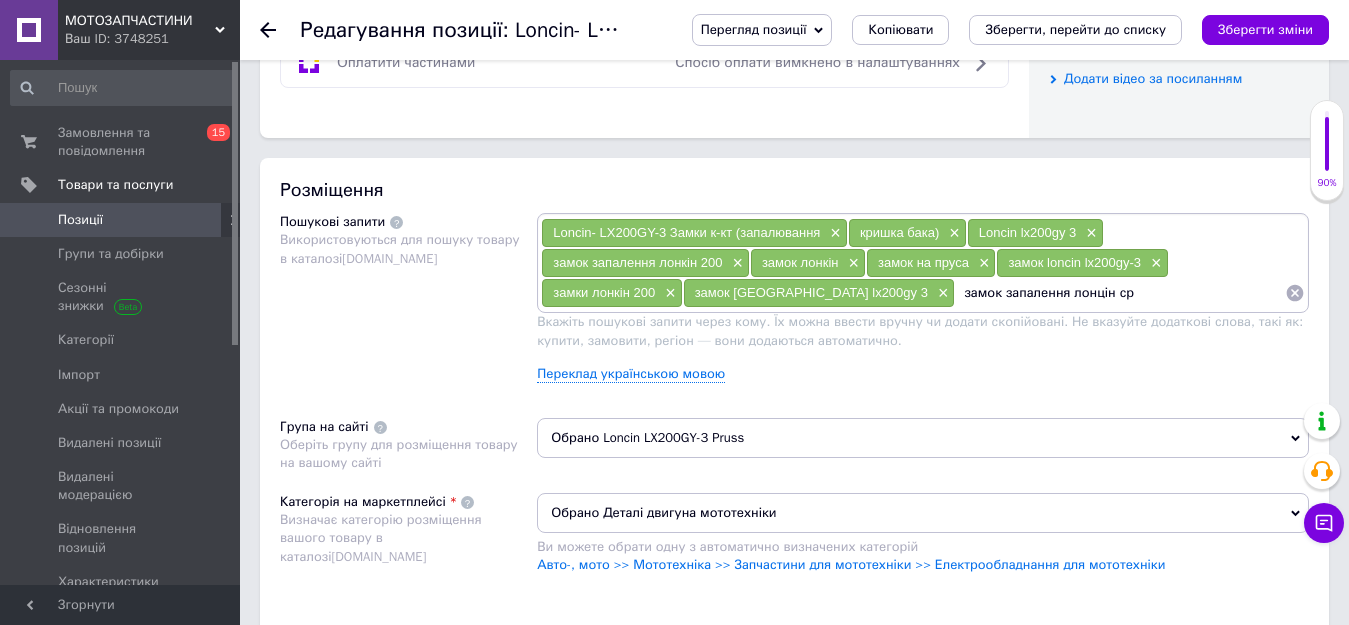 type on "замок запалення лонцін ср3" 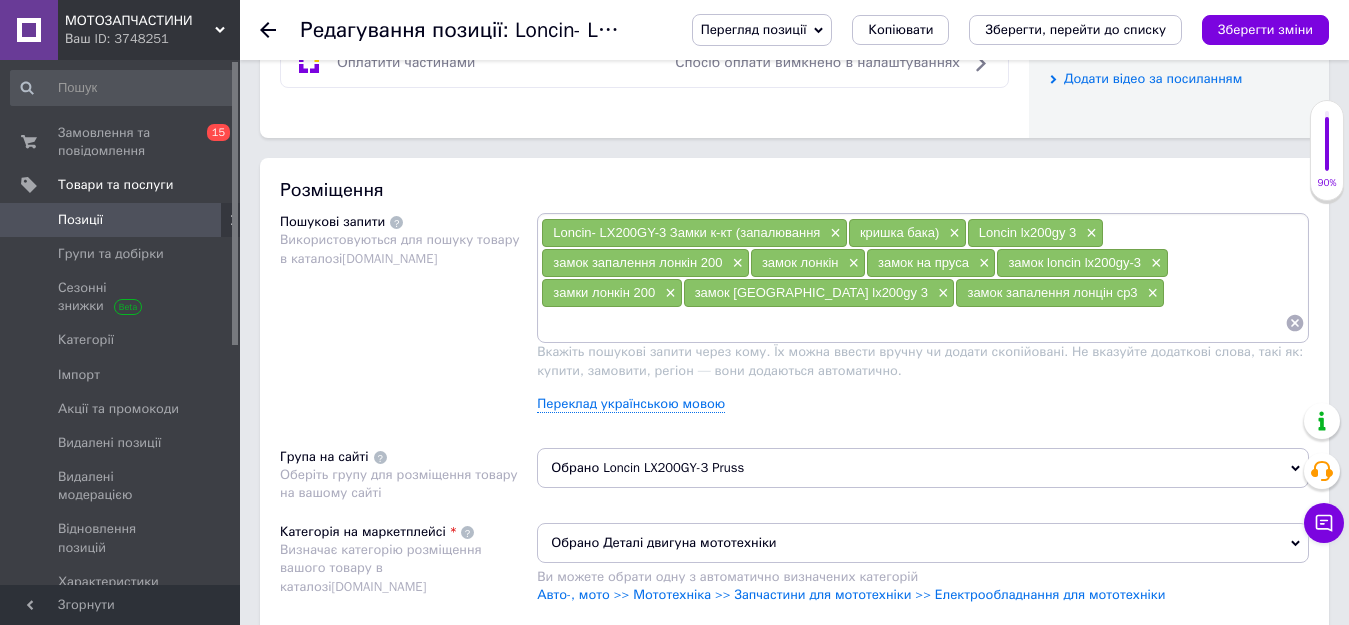 type on "и" 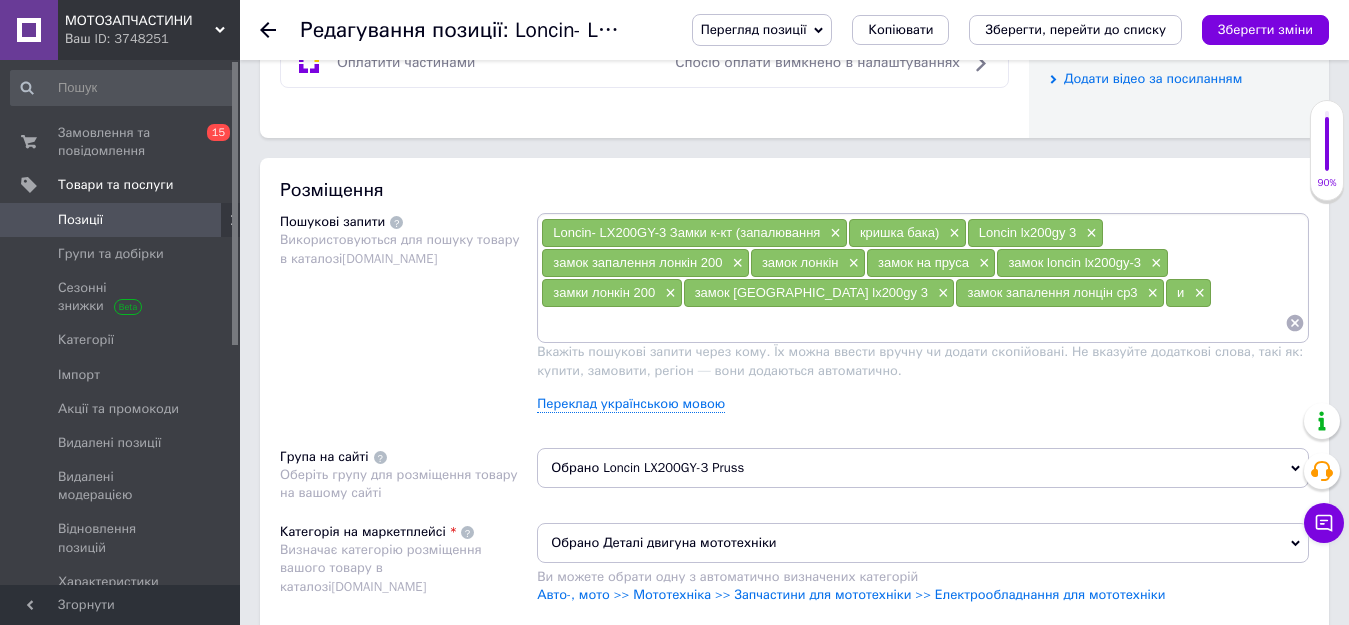 paste on "LONCIN LX200-23 CR3" 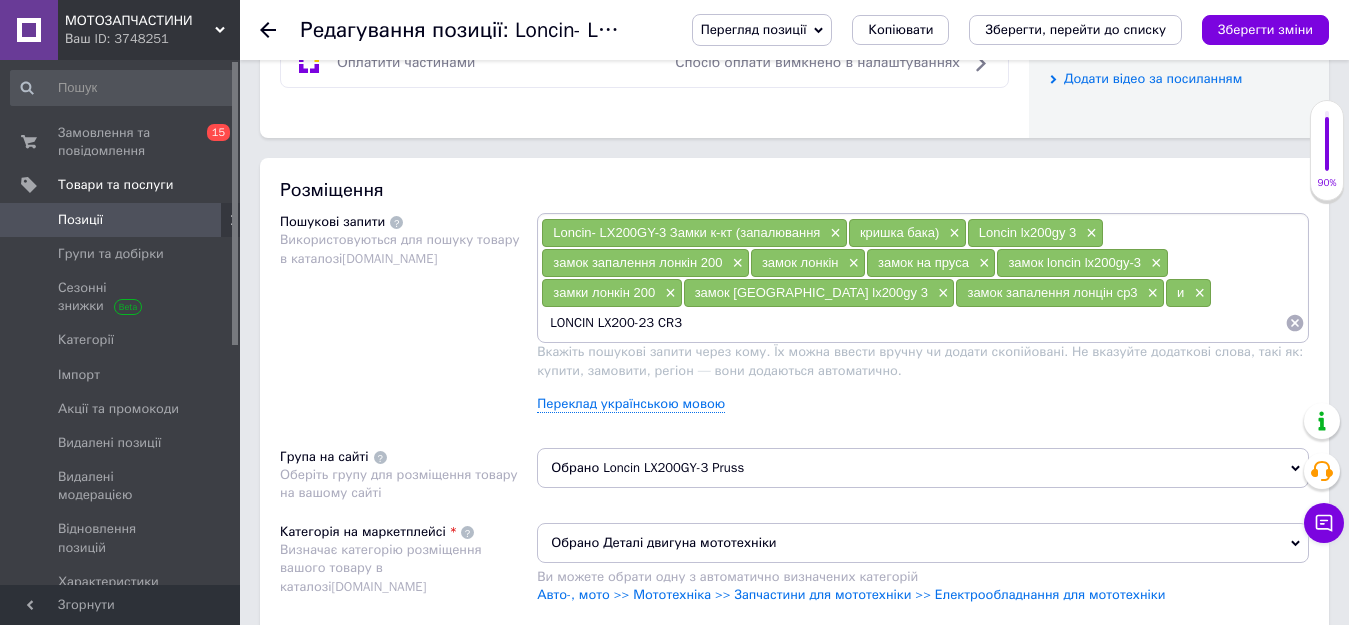 type 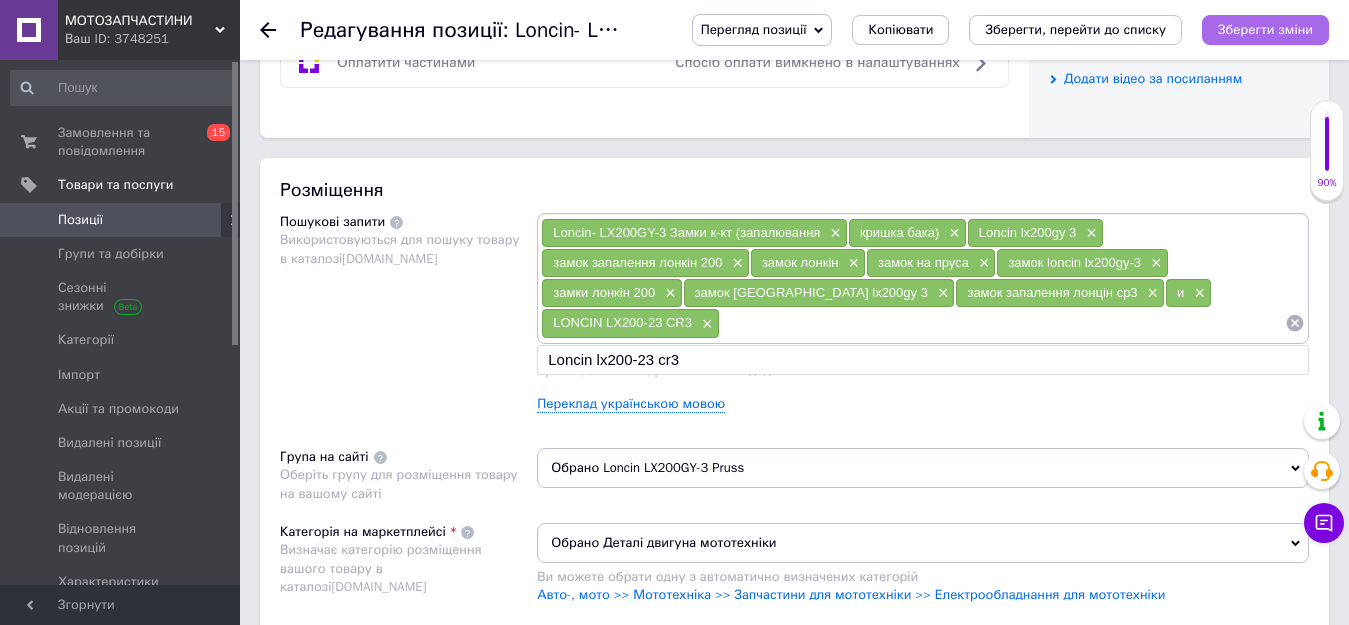 click on "Зберегти зміни" at bounding box center (1265, 29) 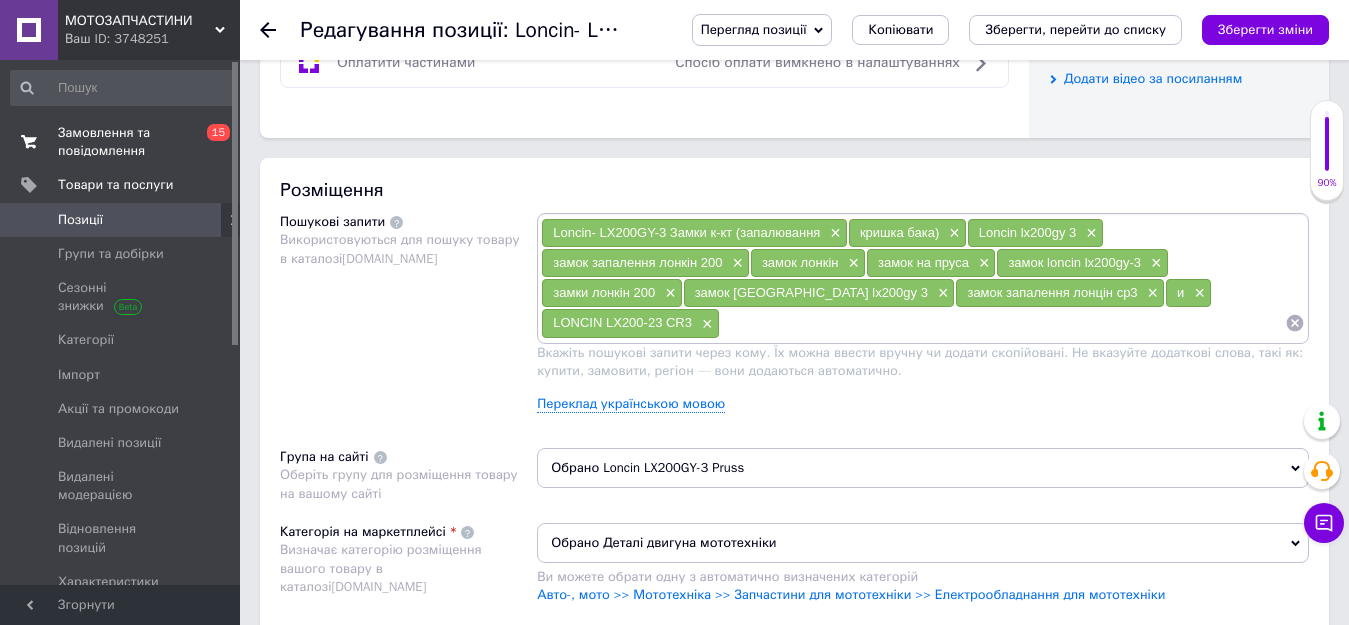 click on "Замовлення та повідомлення" at bounding box center [121, 142] 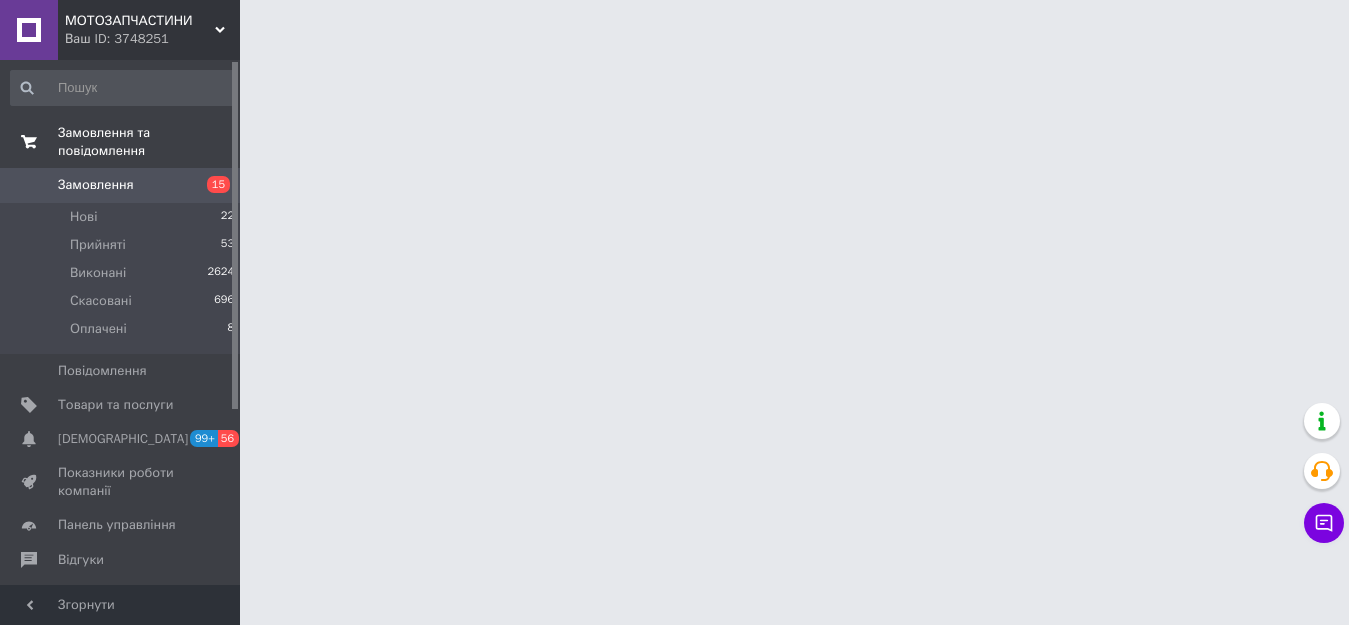scroll, scrollTop: 0, scrollLeft: 0, axis: both 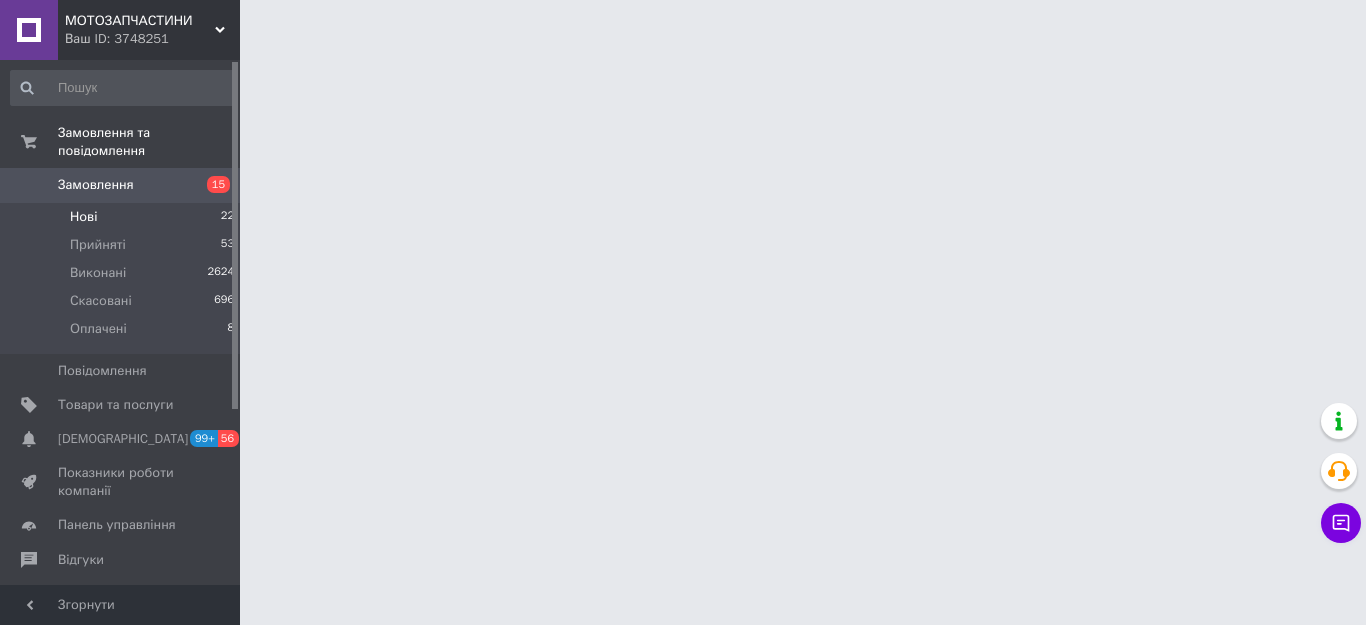 click on "Нові 22" at bounding box center (123, 217) 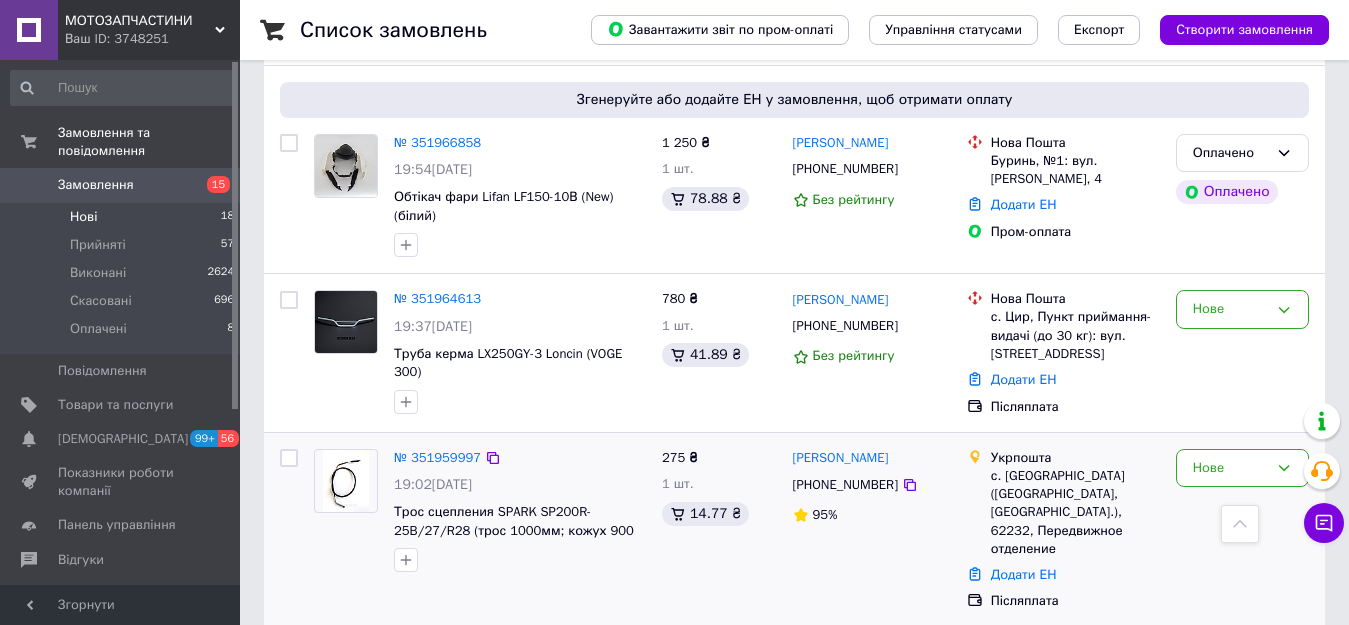 scroll, scrollTop: 1264, scrollLeft: 0, axis: vertical 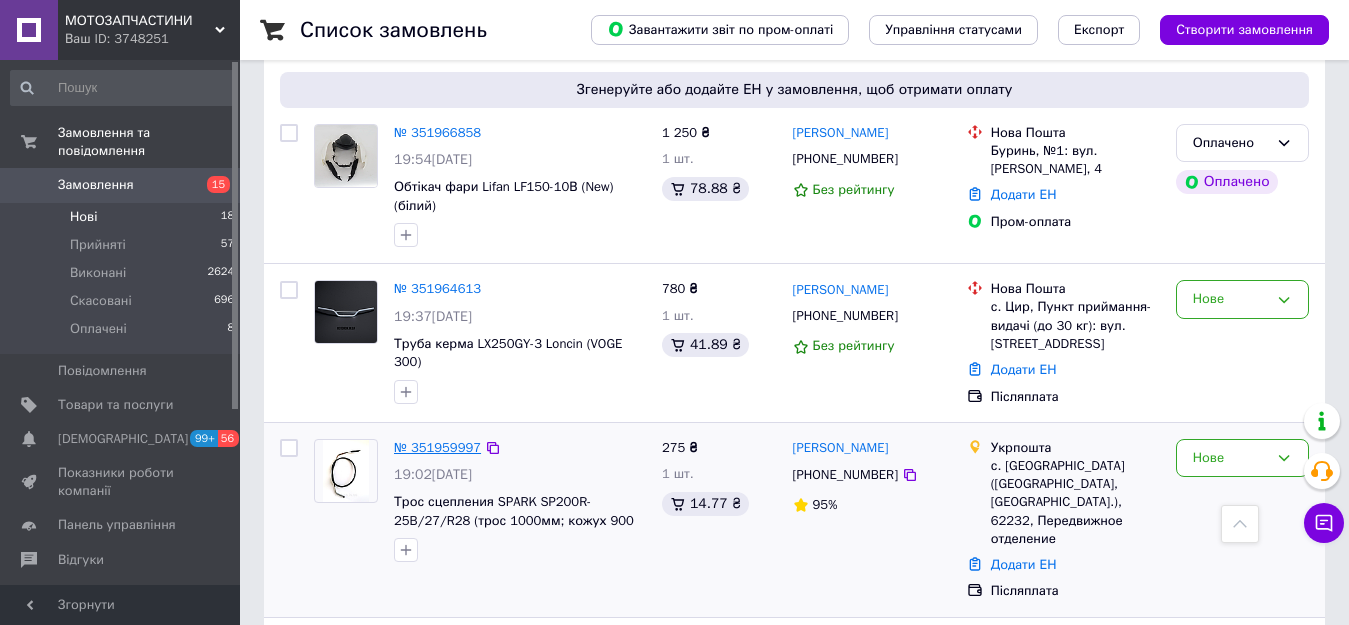 click on "№ 351959997" at bounding box center (437, 447) 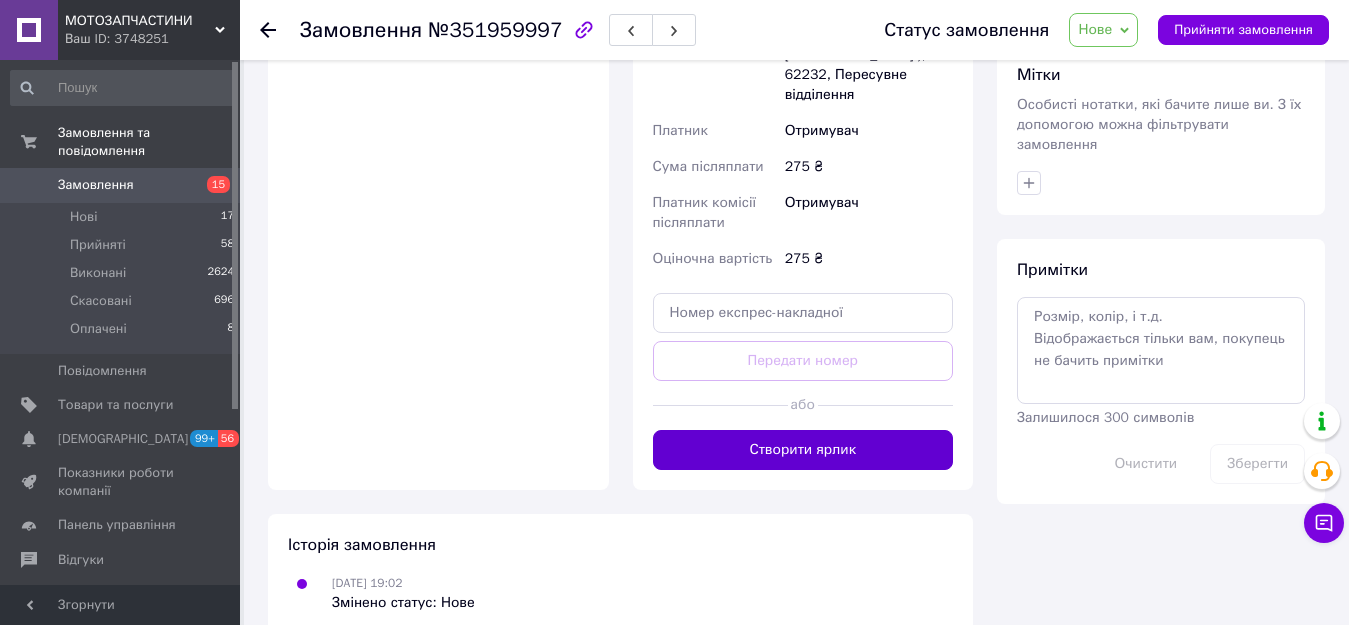 scroll, scrollTop: 939, scrollLeft: 0, axis: vertical 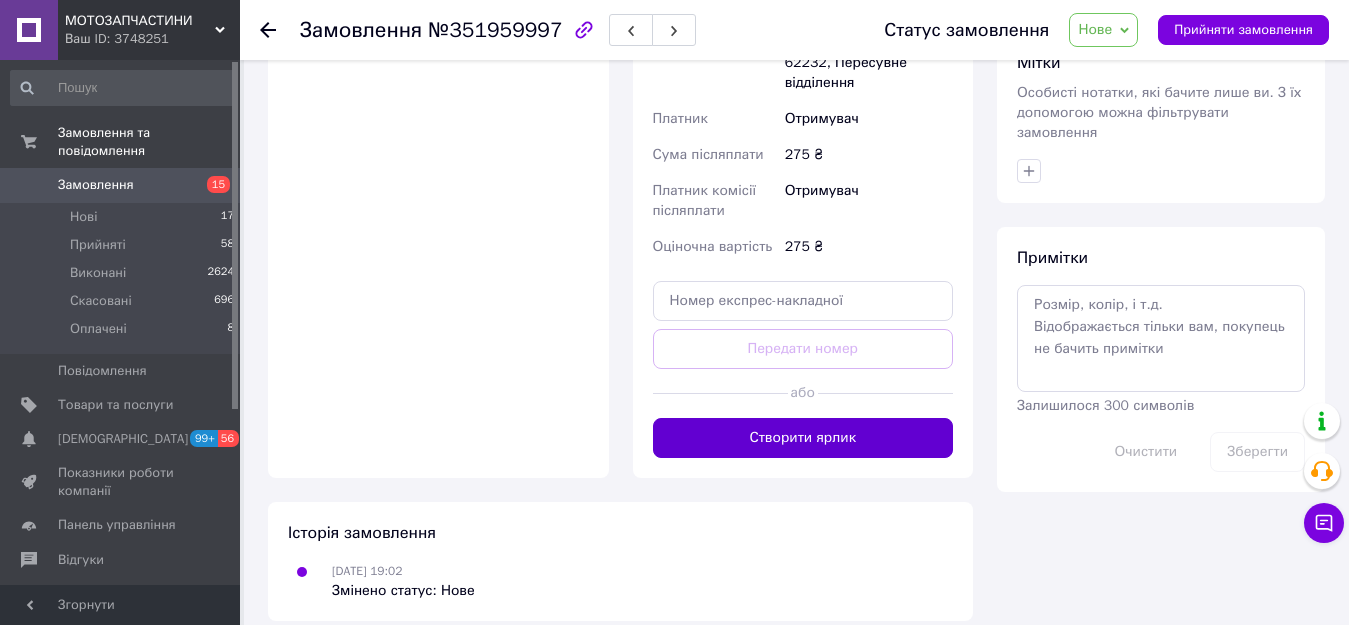 click on "Створити ярлик" at bounding box center (803, 438) 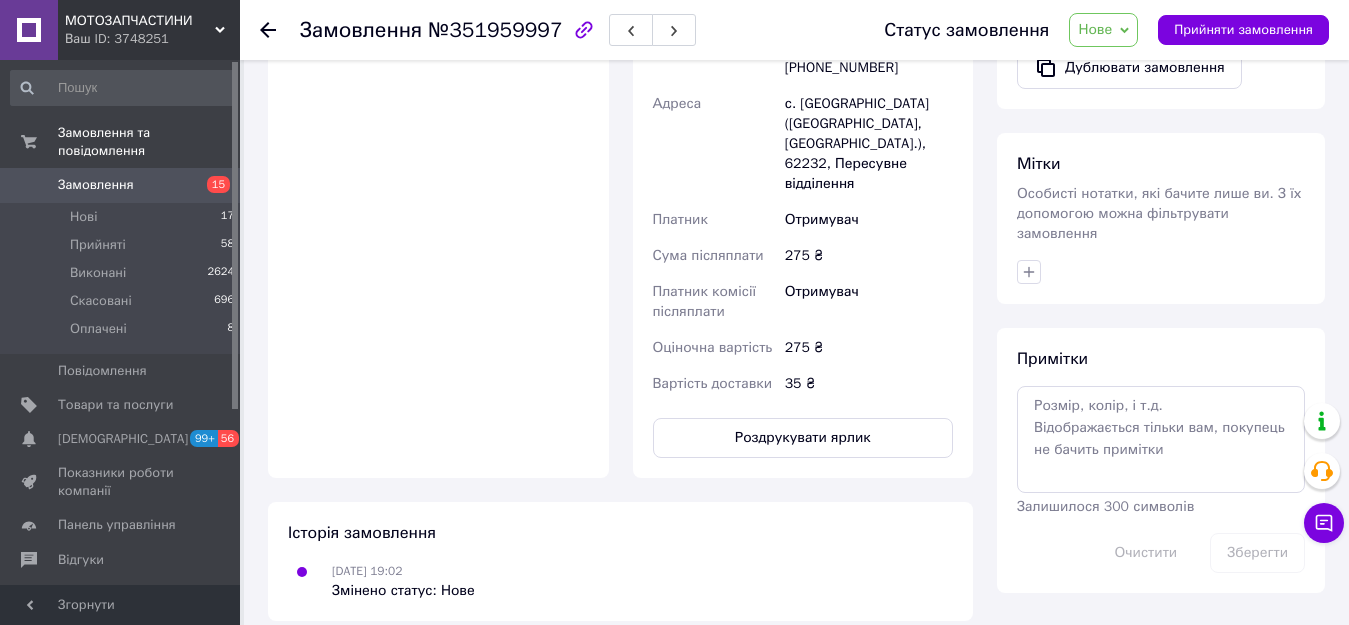 scroll, scrollTop: 930, scrollLeft: 0, axis: vertical 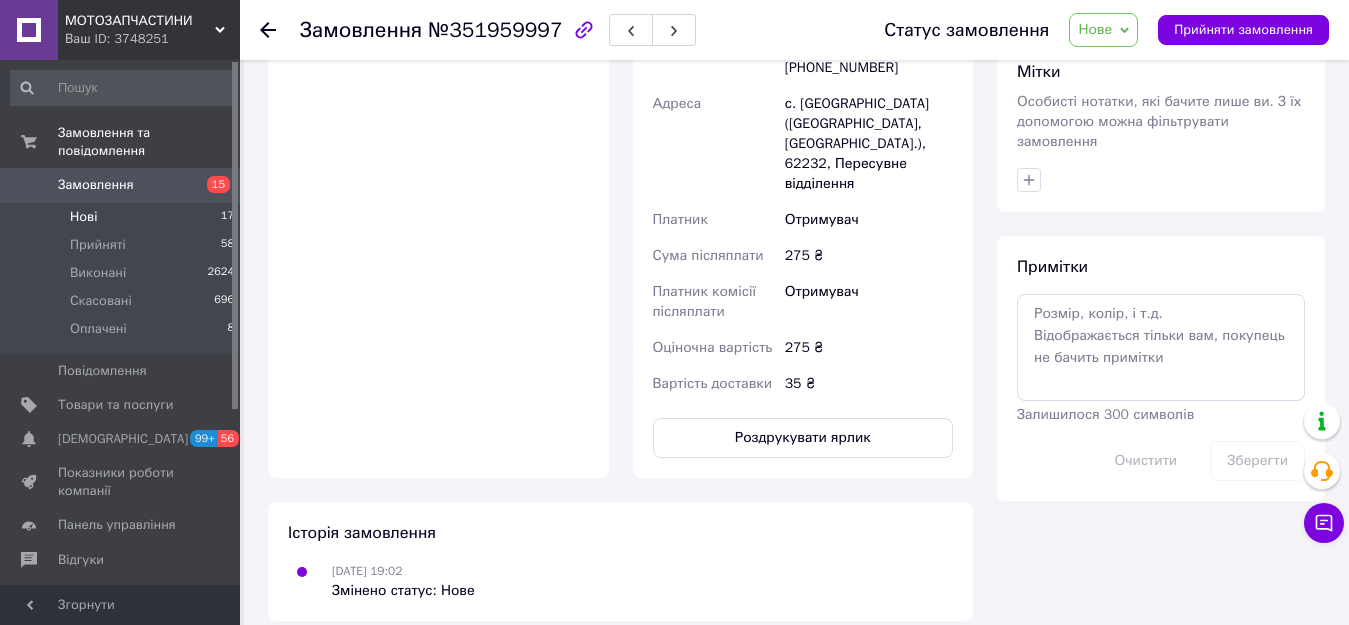 click on "Нові 17" at bounding box center (123, 217) 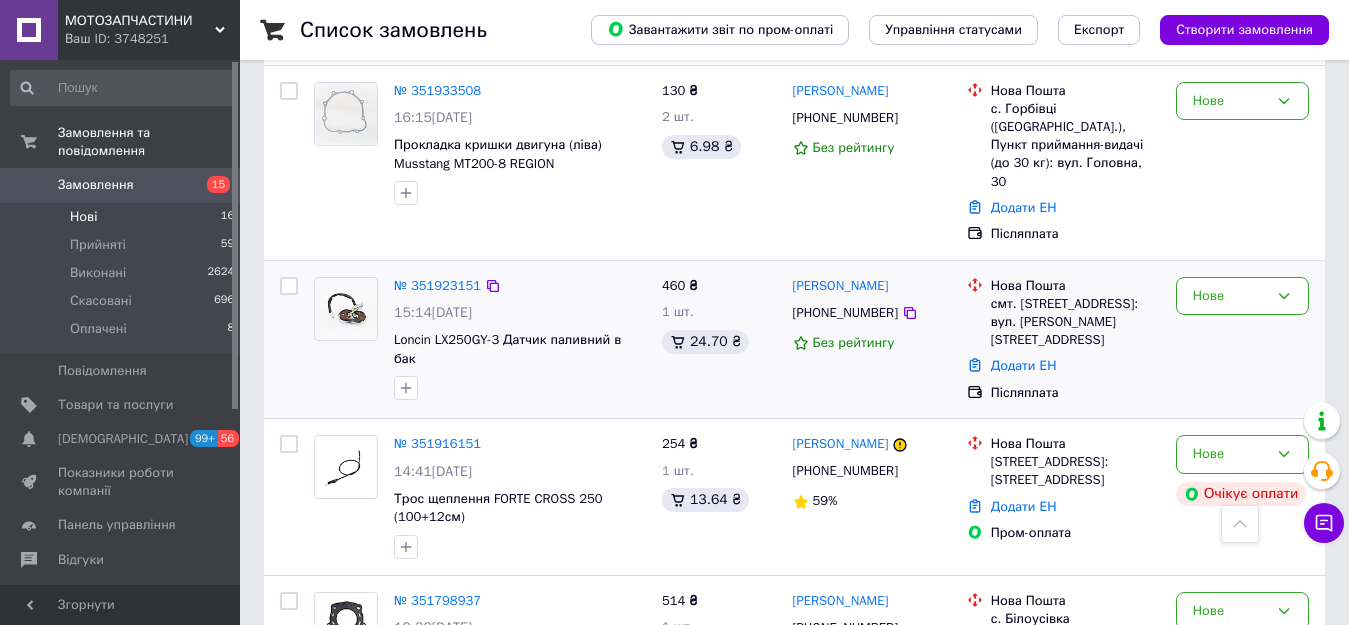scroll, scrollTop: 881, scrollLeft: 0, axis: vertical 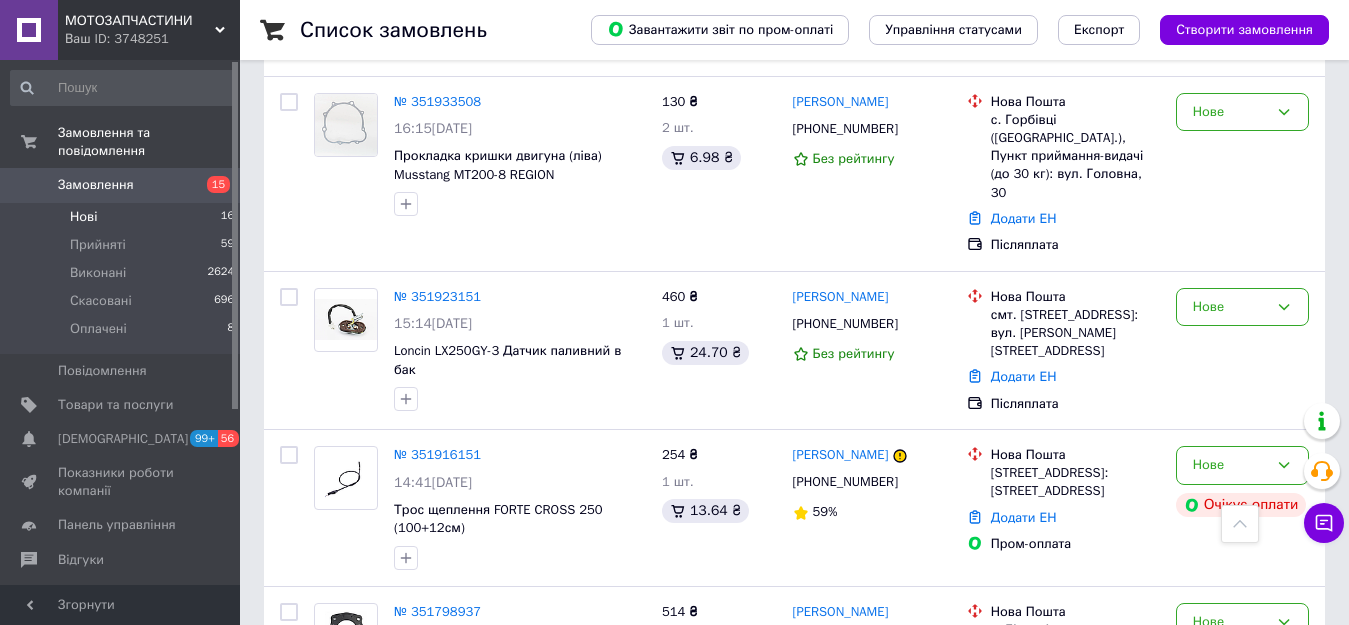 click on "Нові 16" at bounding box center [123, 217] 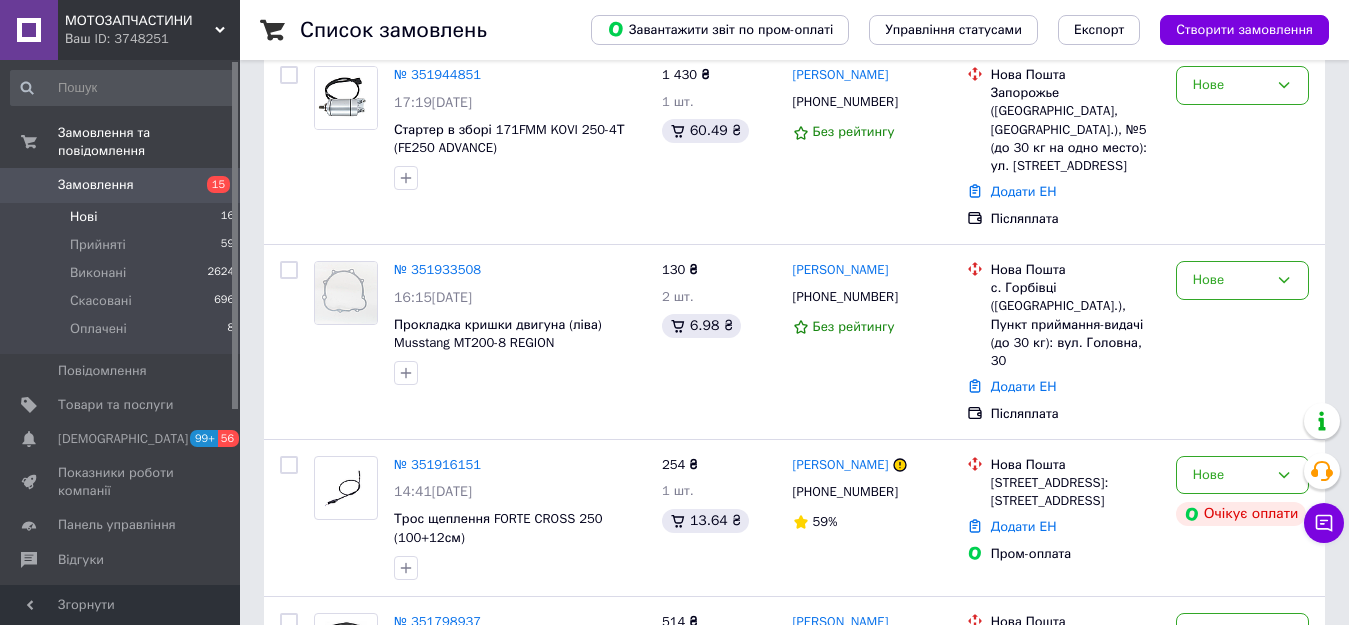 scroll, scrollTop: 0, scrollLeft: 0, axis: both 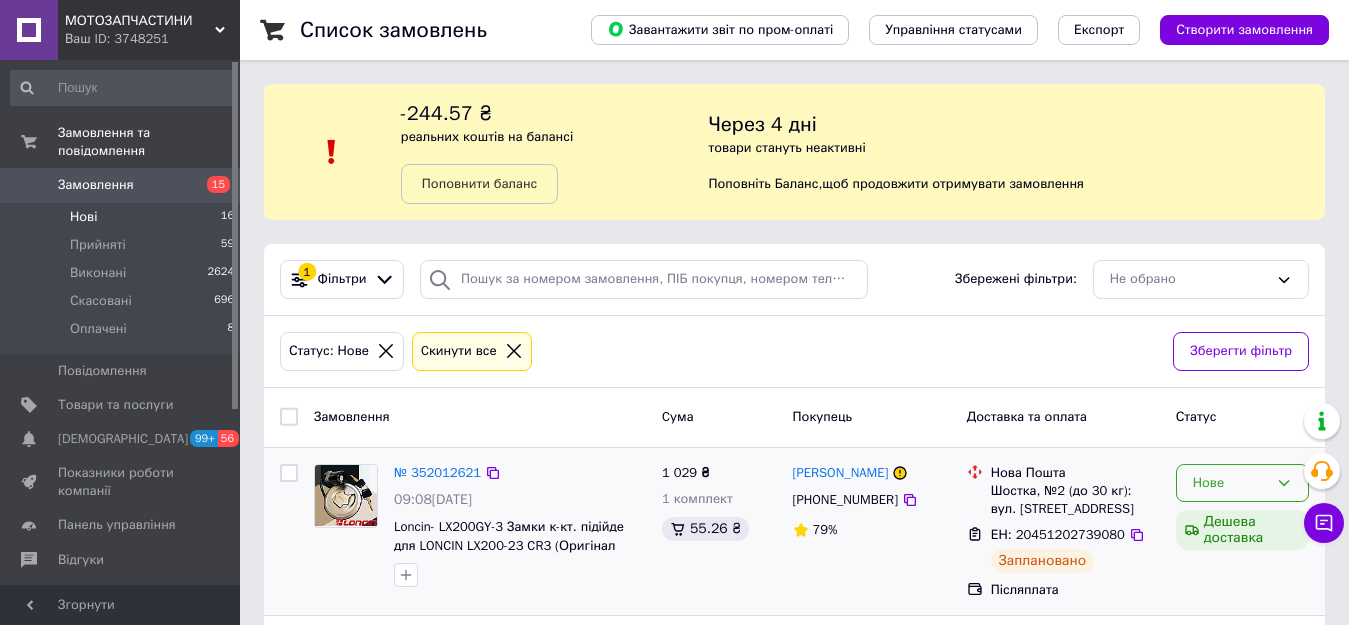 click on "Нове" at bounding box center (1230, 483) 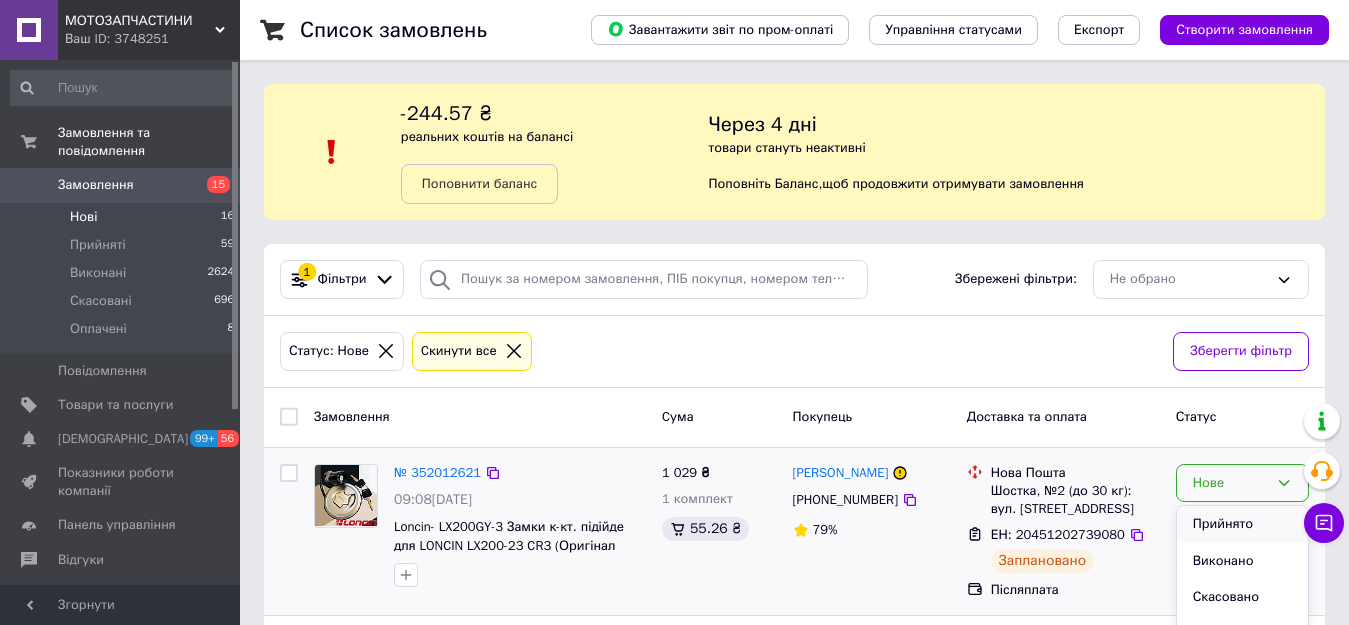 click on "Прийнято" at bounding box center [1242, 524] 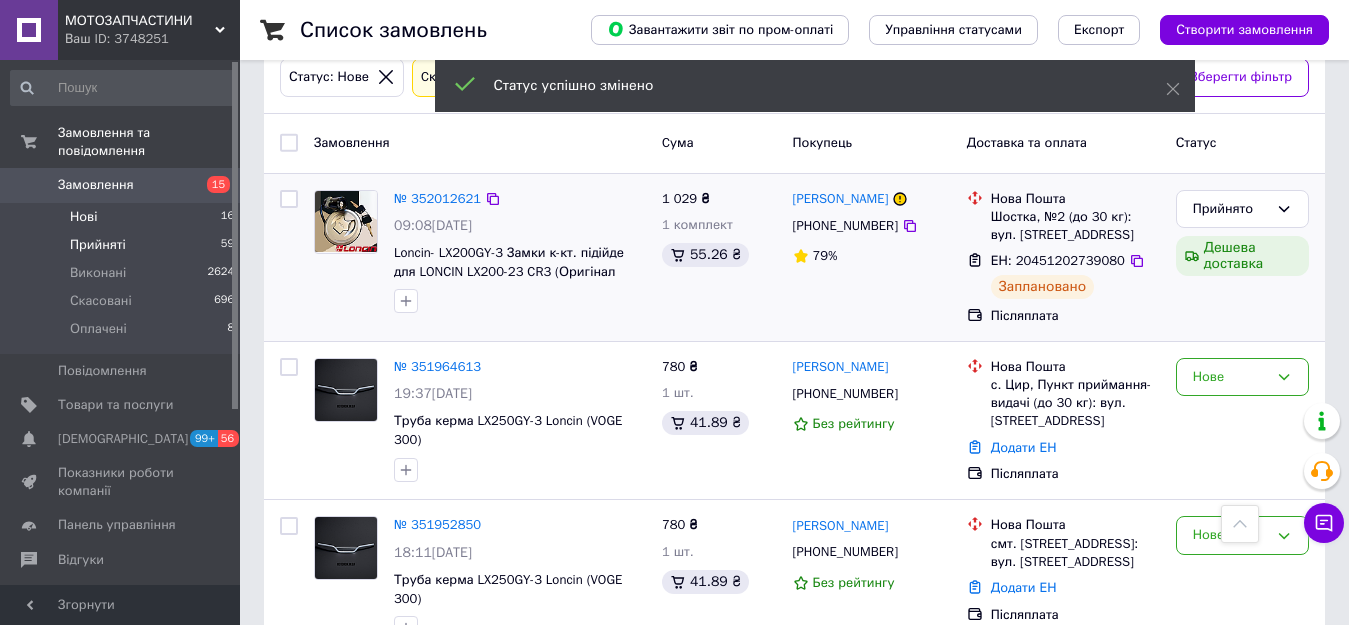scroll, scrollTop: 0, scrollLeft: 0, axis: both 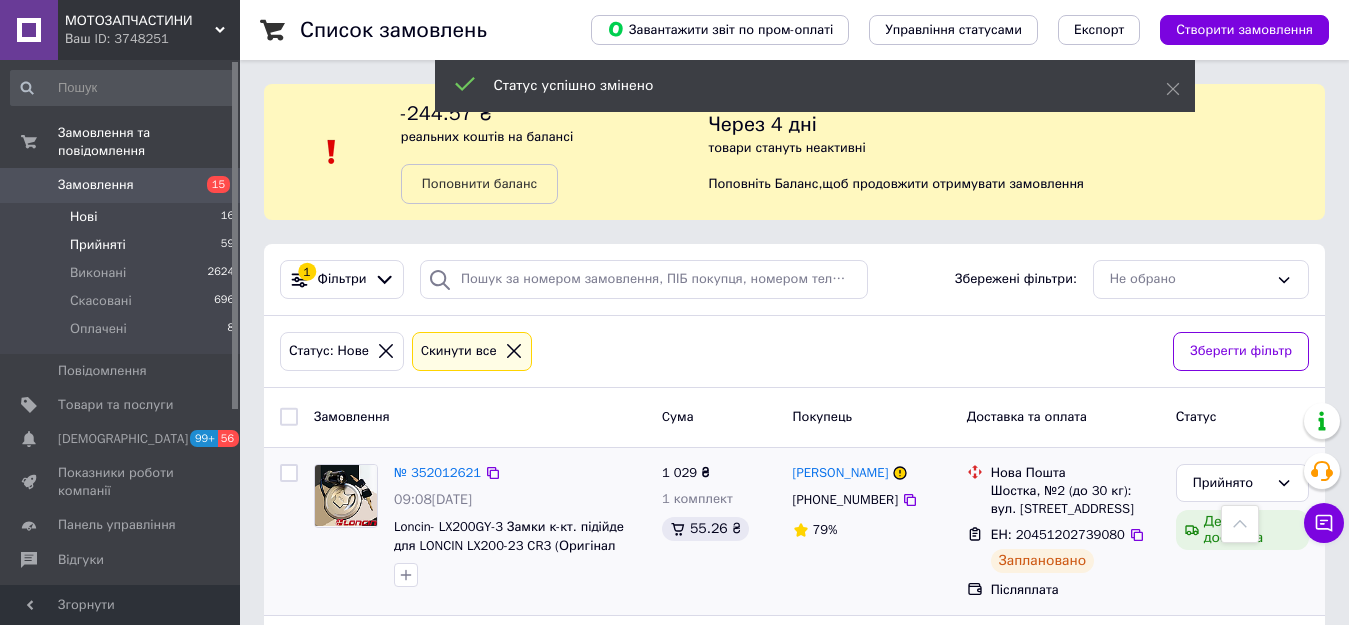 click on "Прийняті" at bounding box center (98, 245) 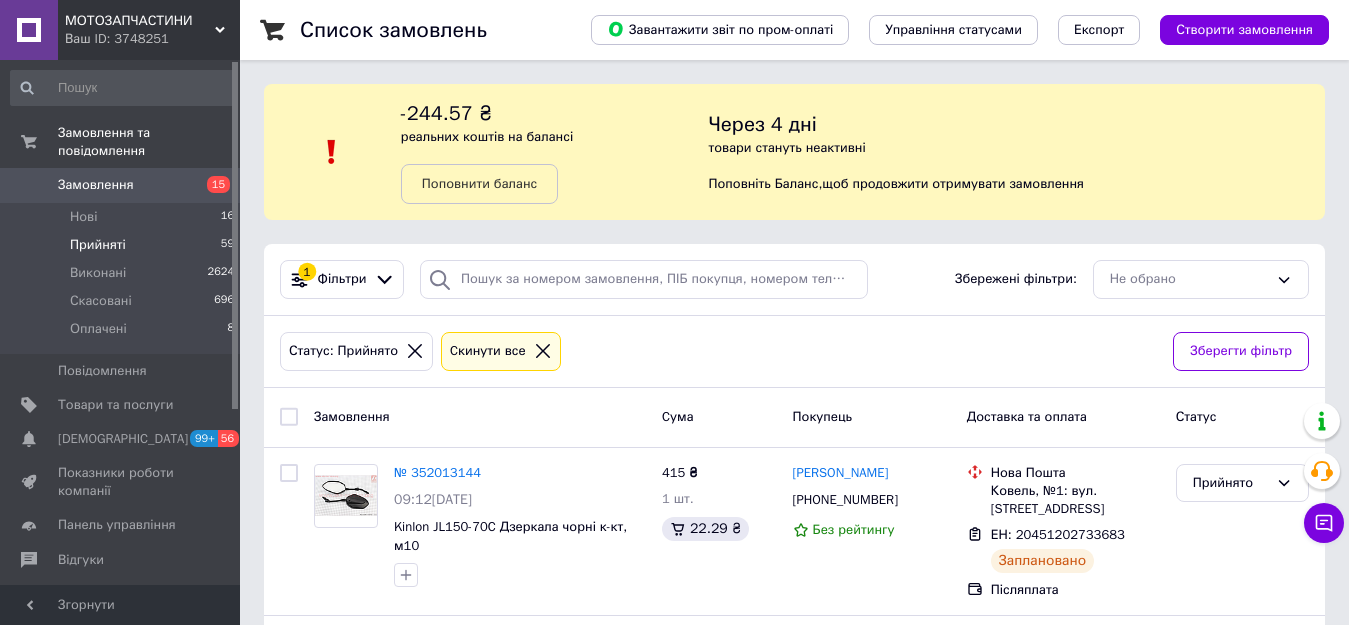 click on "Нові 16" at bounding box center [123, 217] 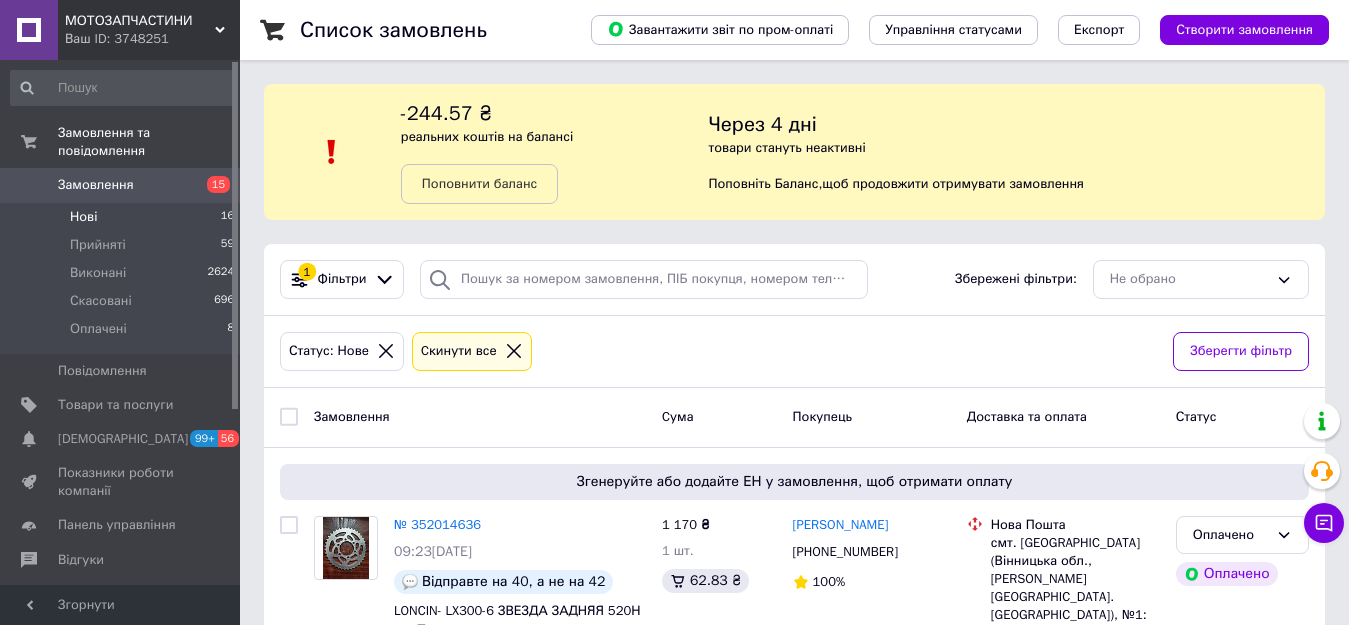 click on "Нові 16" at bounding box center [123, 217] 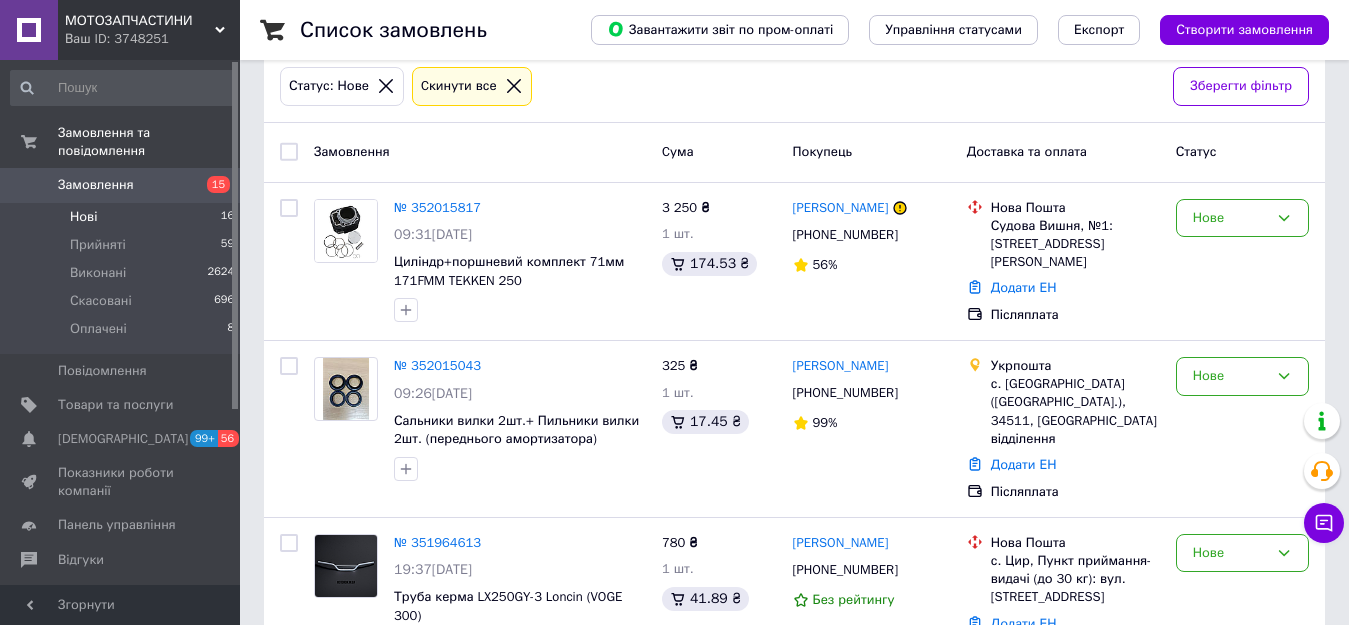 scroll, scrollTop: 276, scrollLeft: 0, axis: vertical 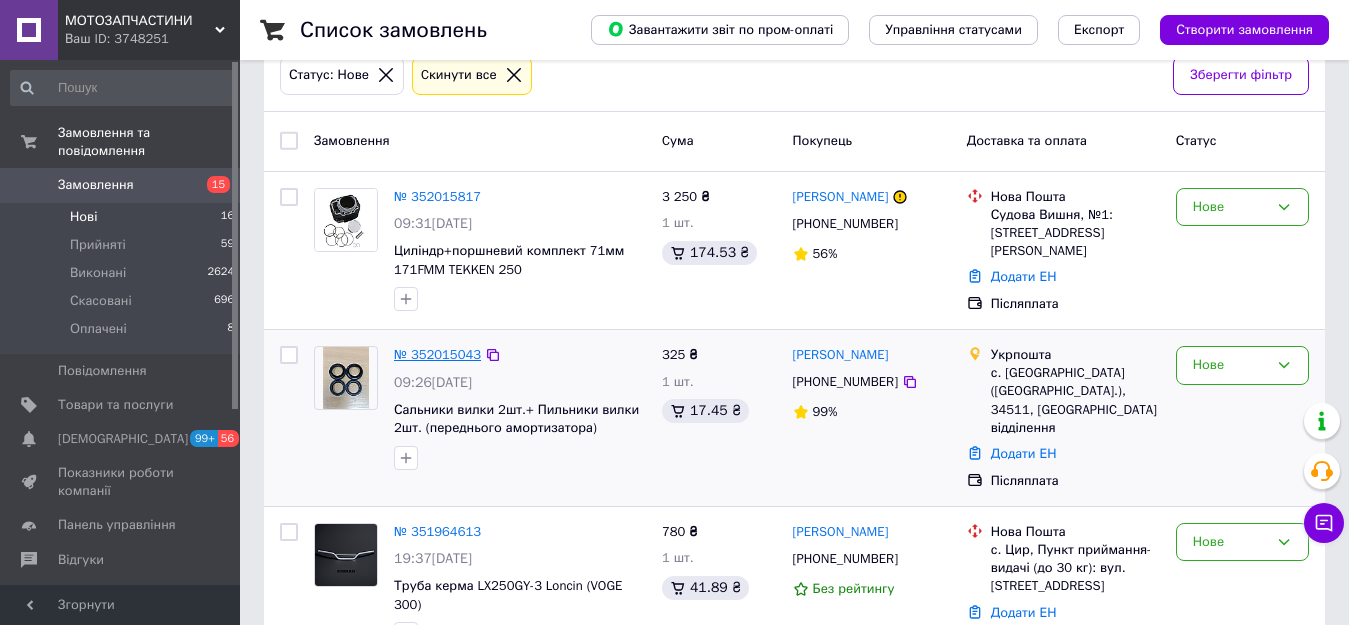 click on "№ 352015043" at bounding box center (437, 354) 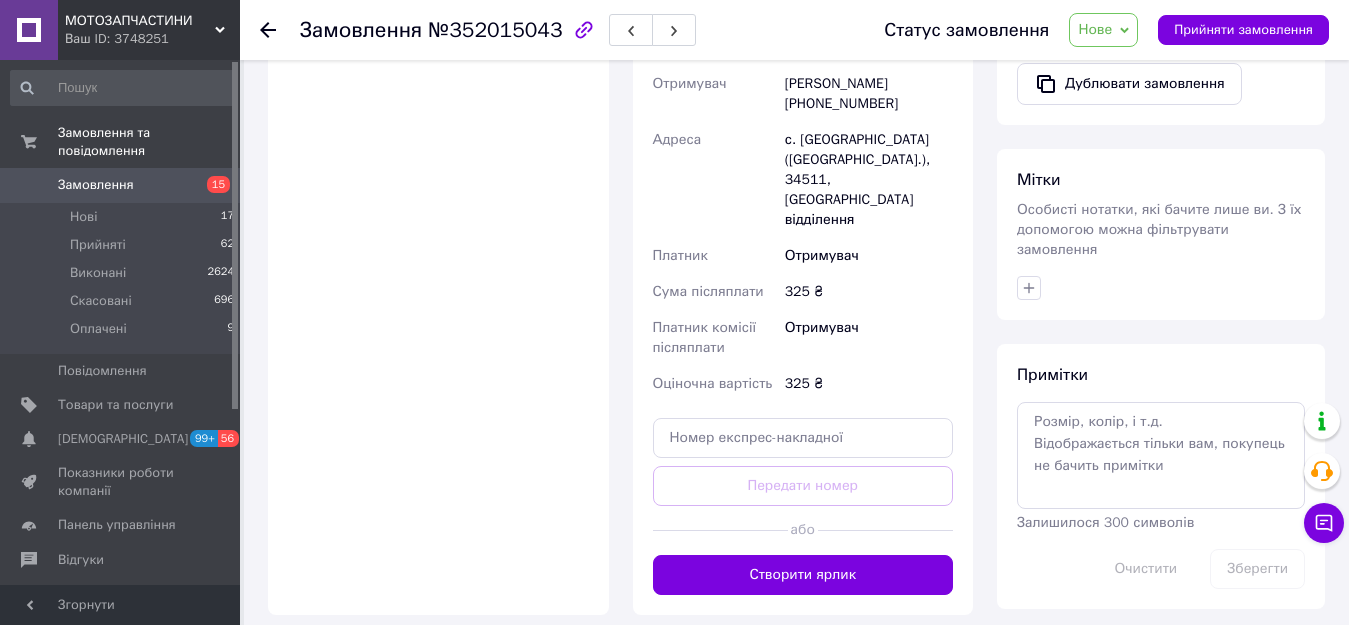 scroll, scrollTop: 827, scrollLeft: 0, axis: vertical 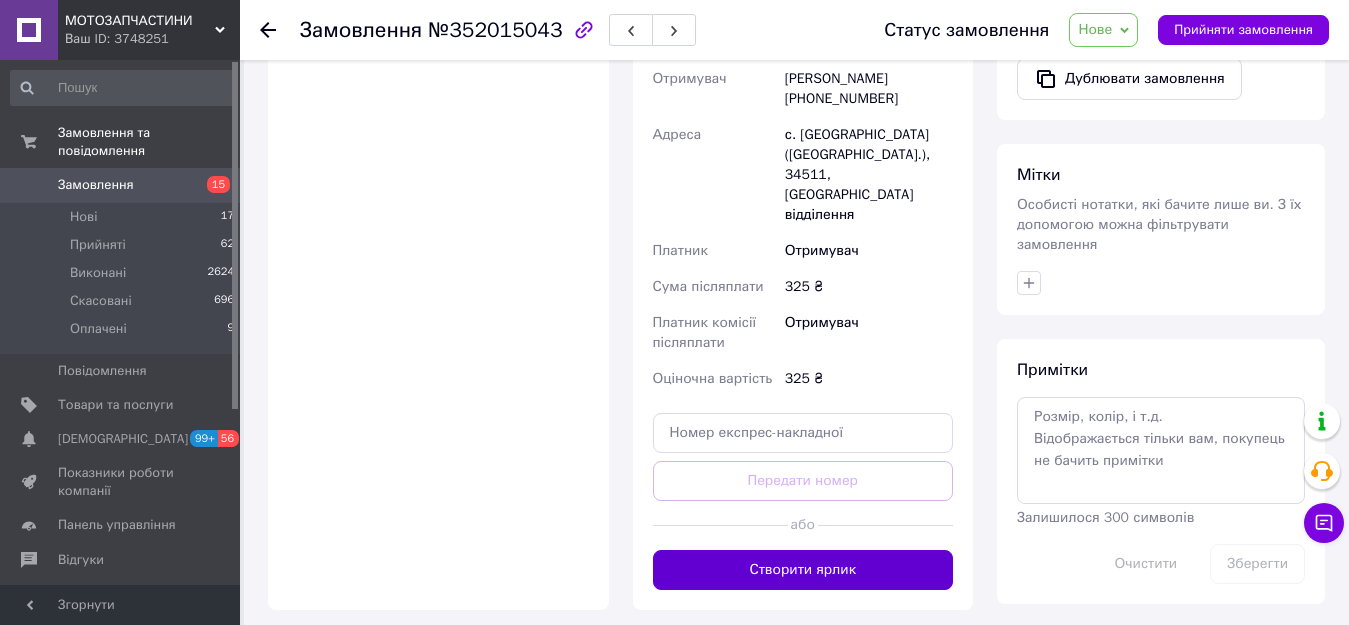click on "Створити ярлик" at bounding box center [803, 570] 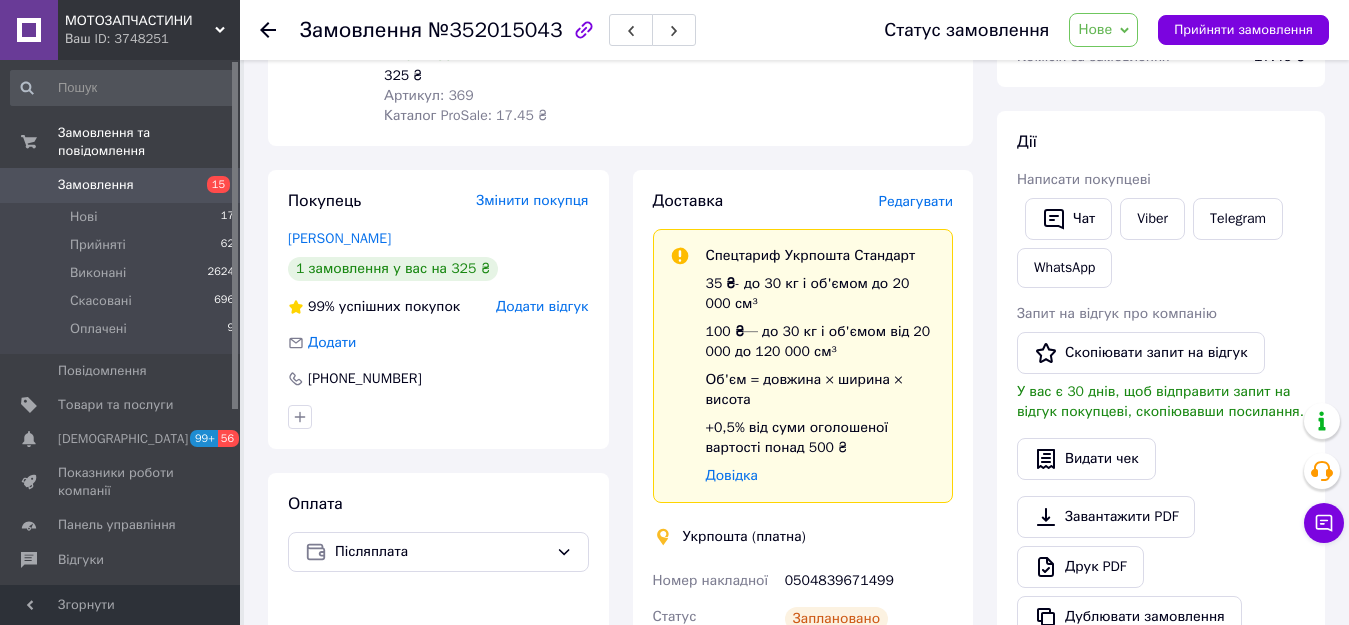 scroll, scrollTop: 0, scrollLeft: 0, axis: both 